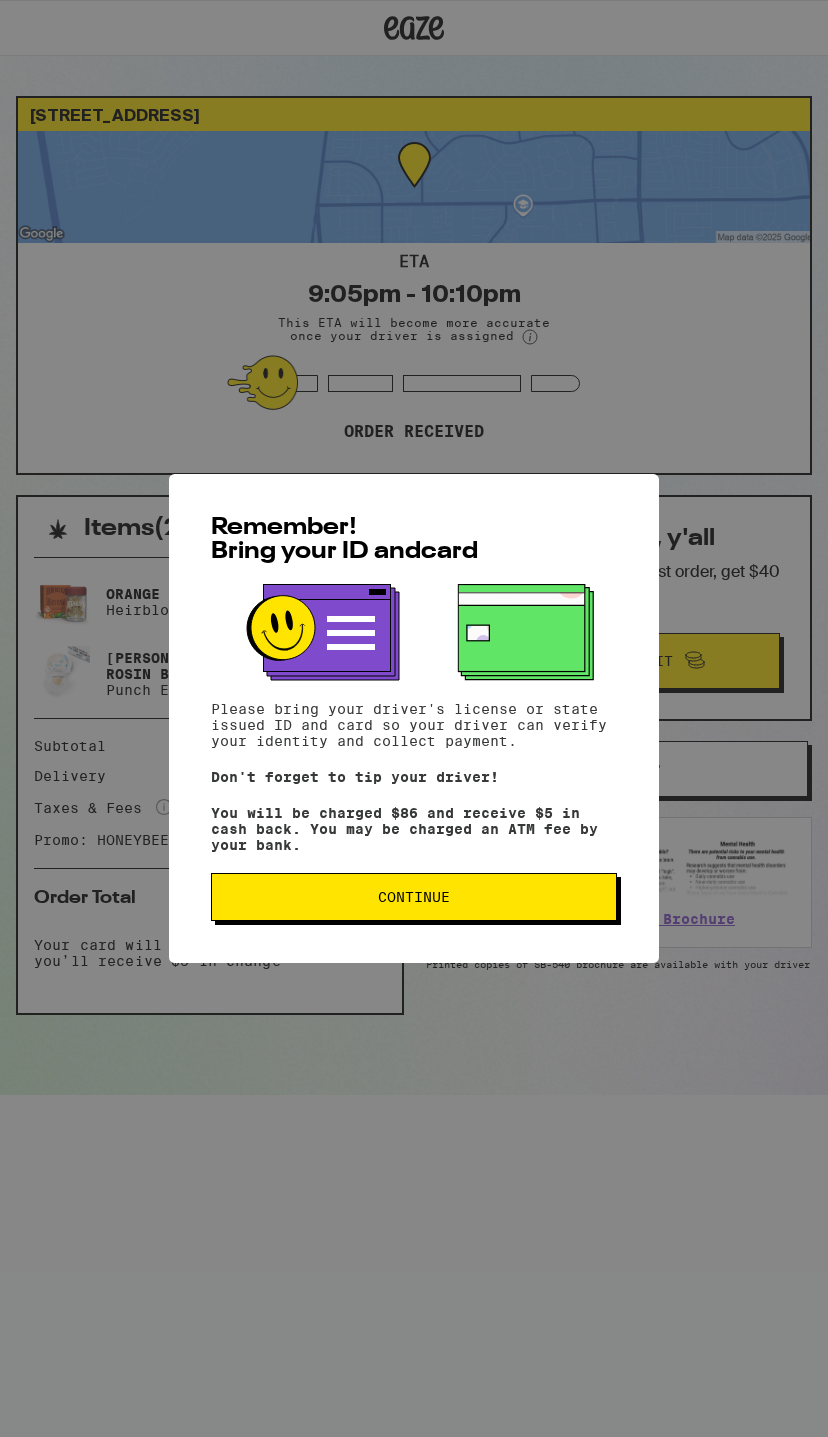 scroll, scrollTop: 0, scrollLeft: 0, axis: both 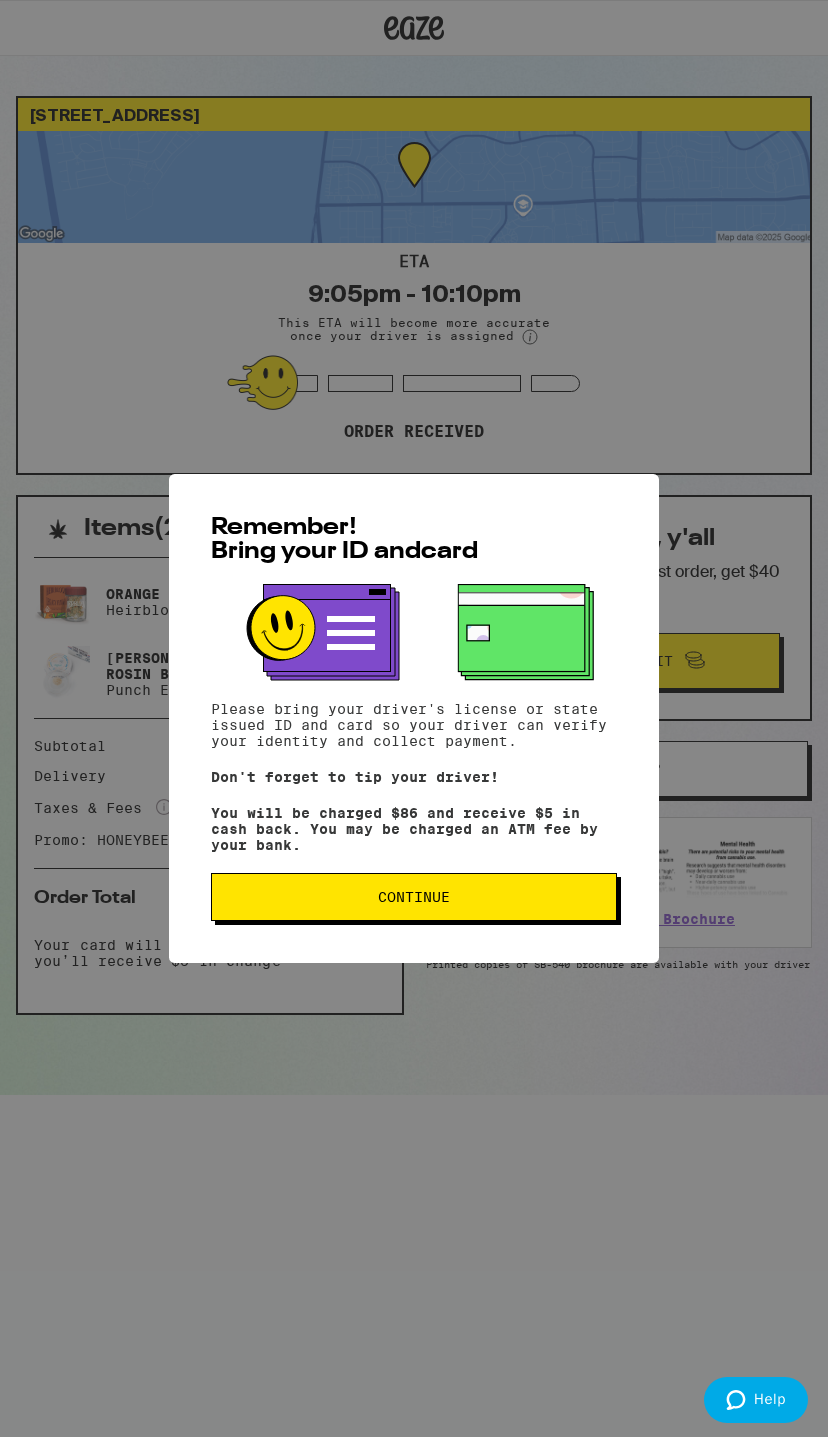 click on "Continue" at bounding box center (414, 897) 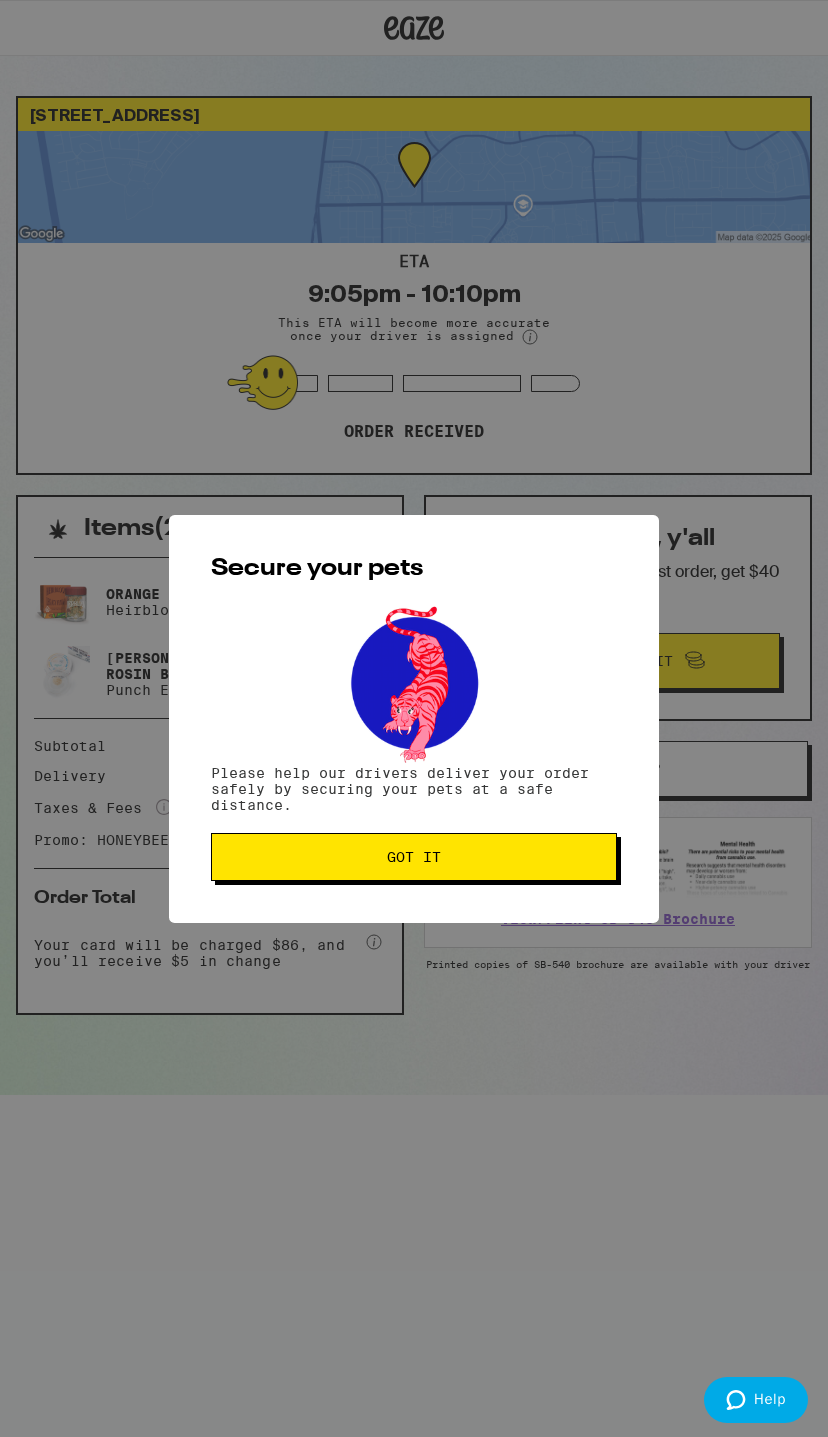 click on "Got it" at bounding box center [414, 857] 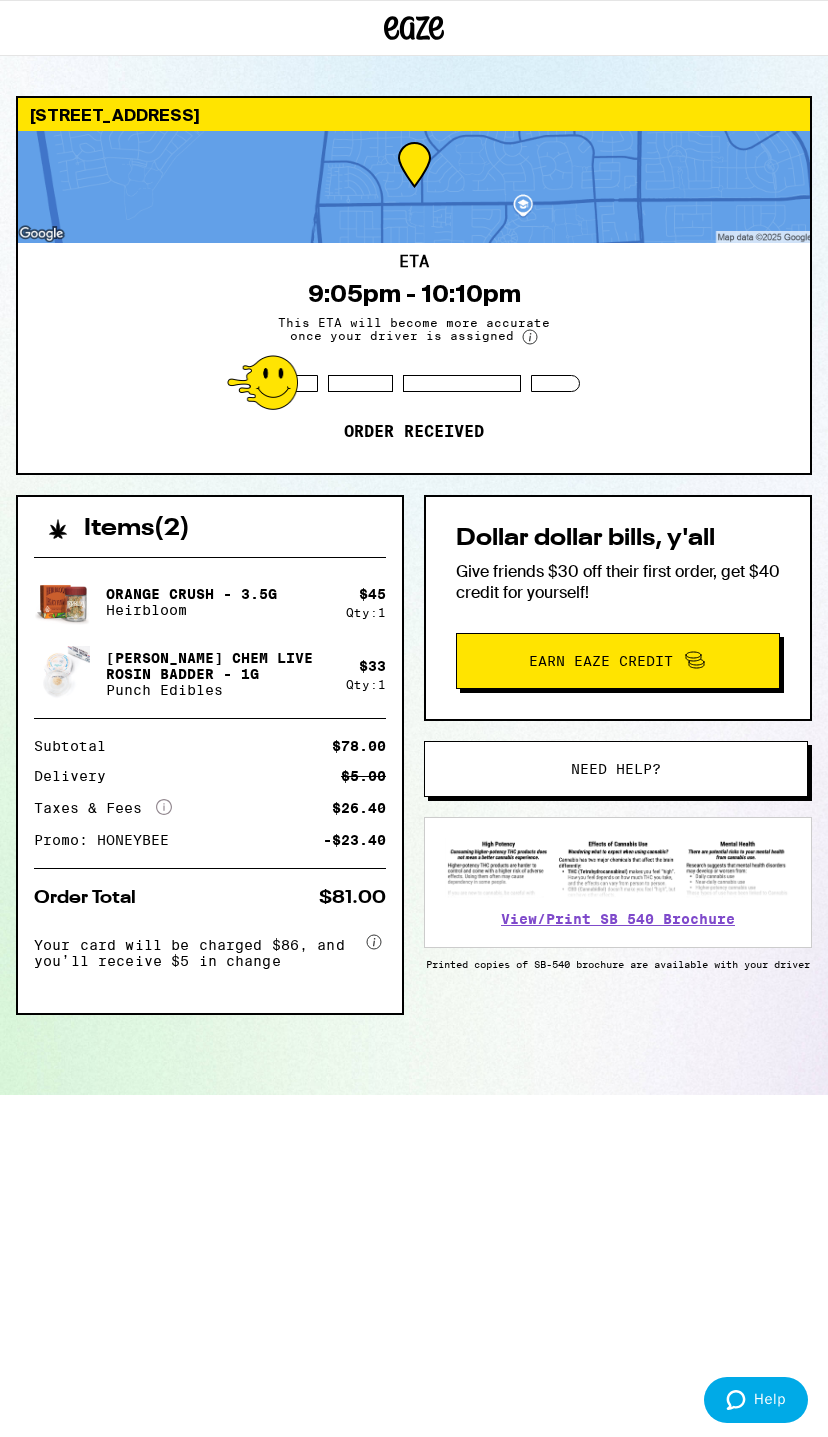 scroll, scrollTop: 0, scrollLeft: 0, axis: both 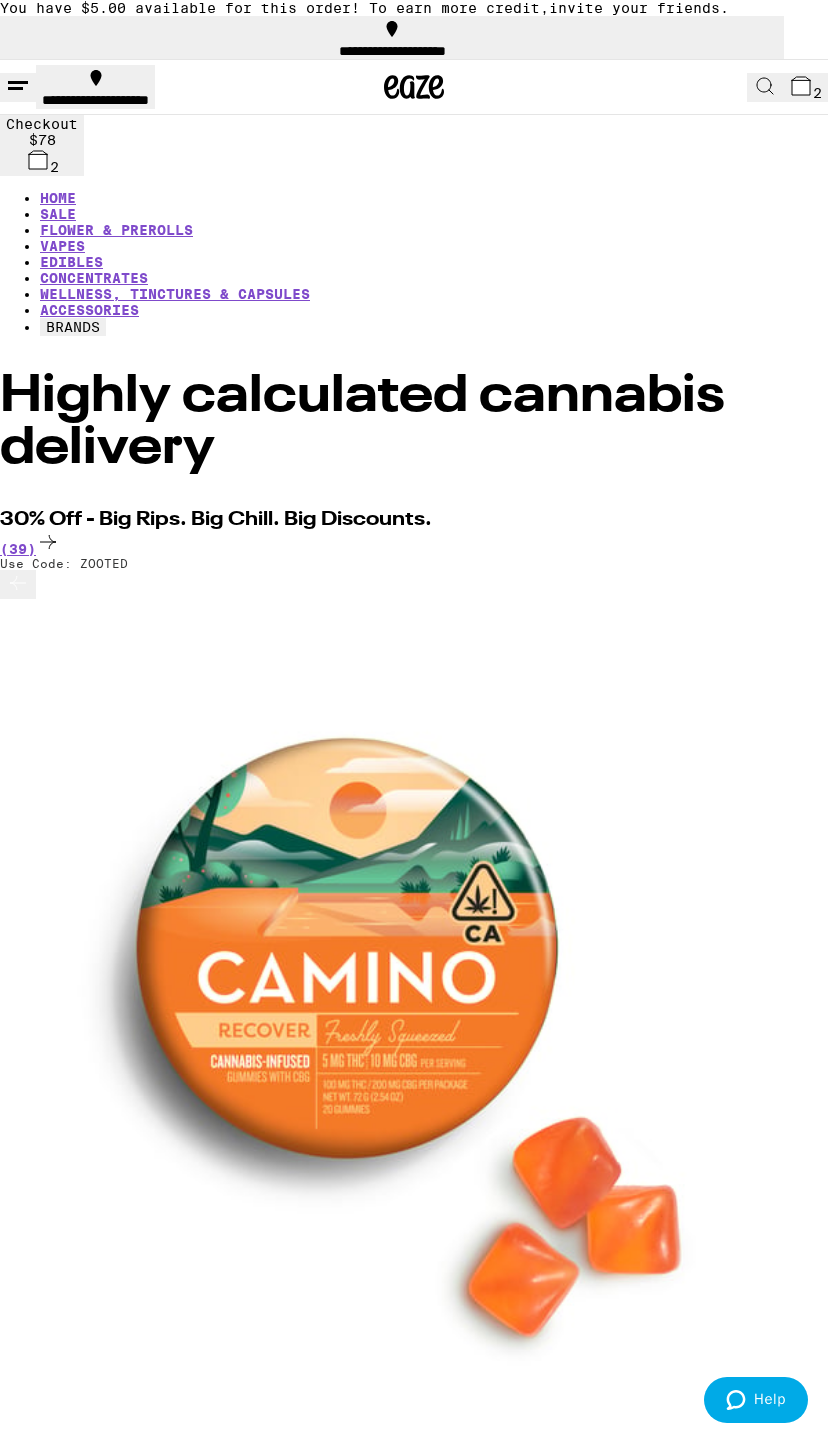 click on "2" at bounding box center (805, 87) 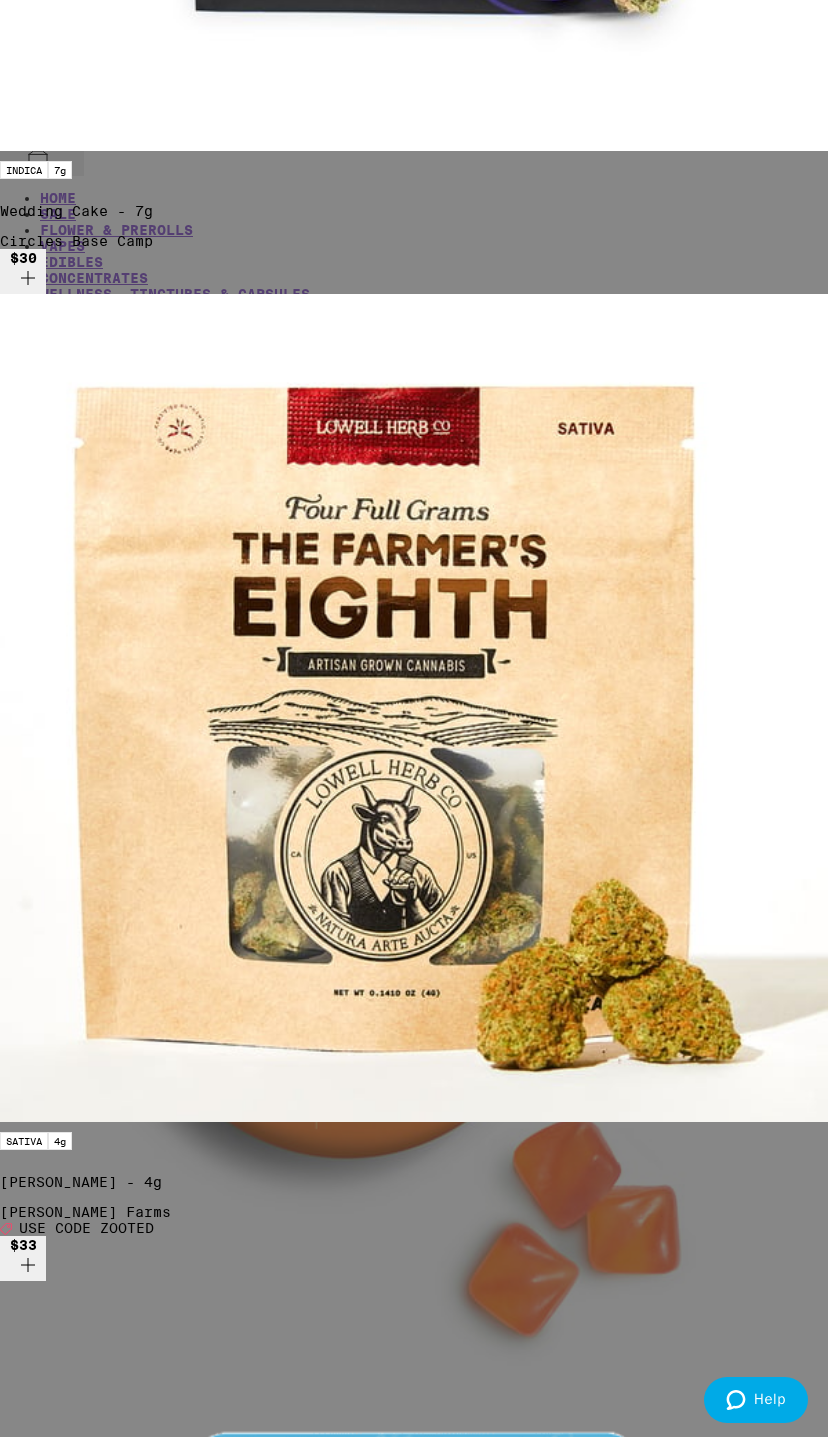 click 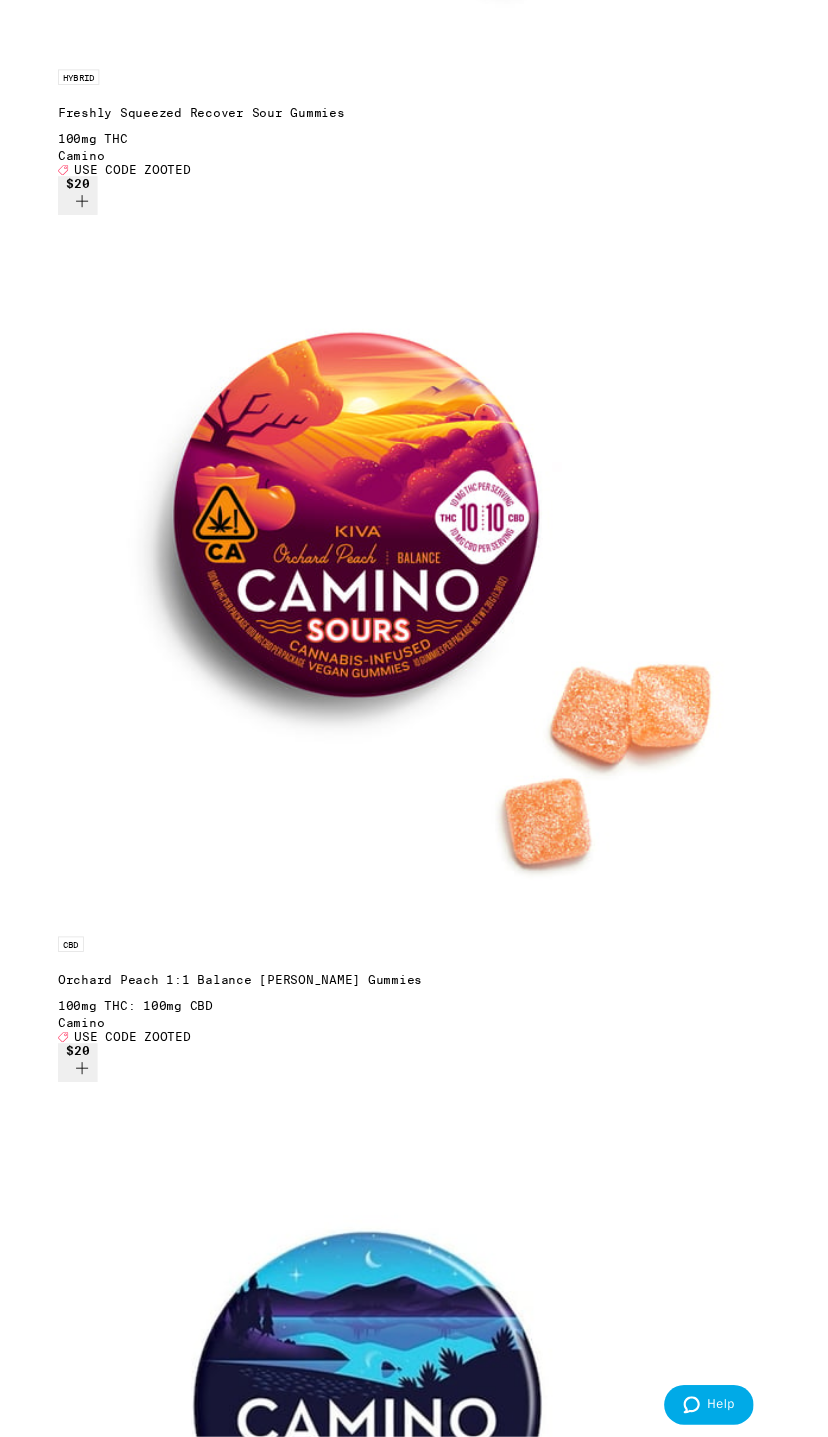 scroll, scrollTop: 1546, scrollLeft: 0, axis: vertical 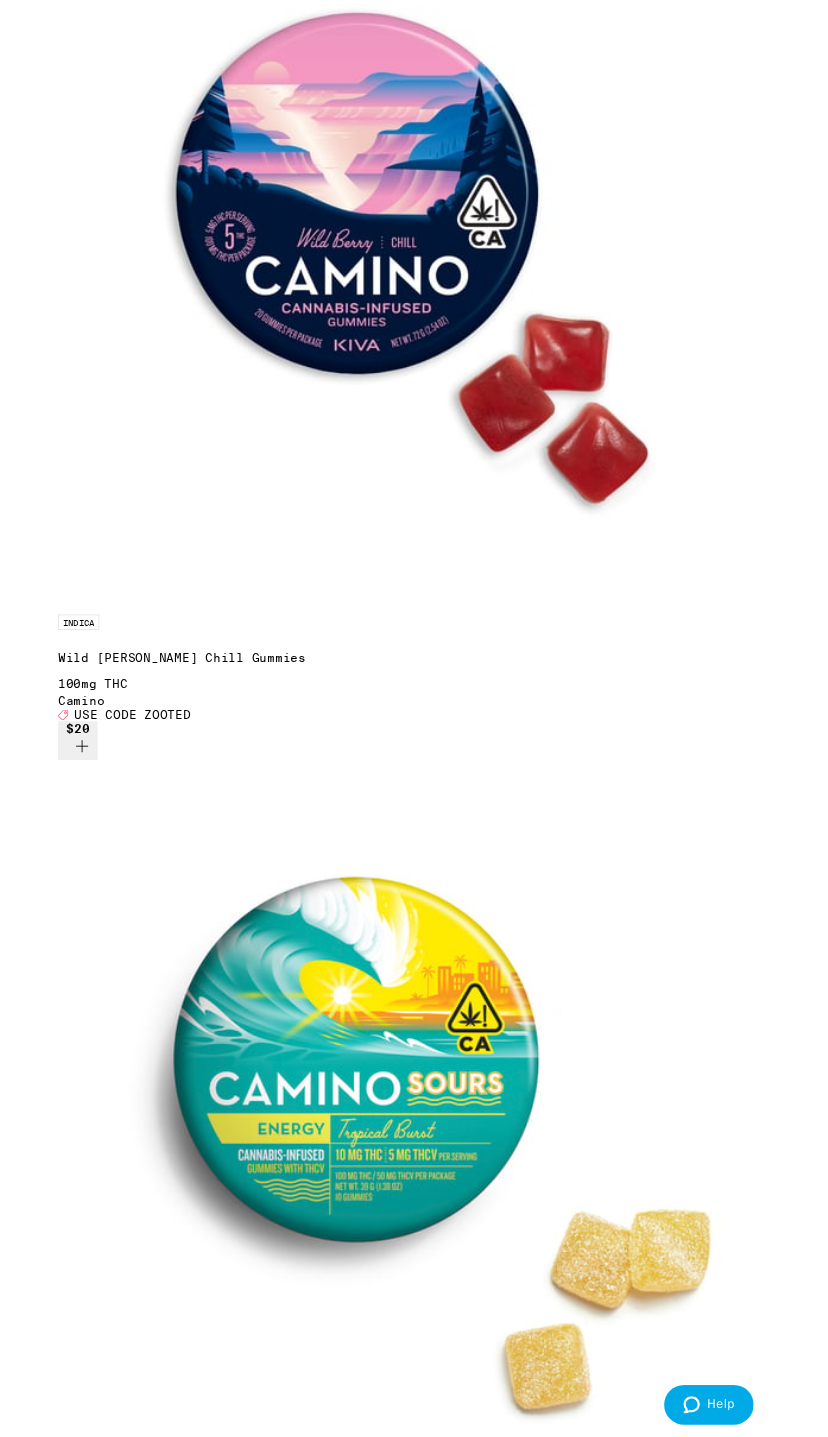 click on "2" at bounding box center (805, -7215) 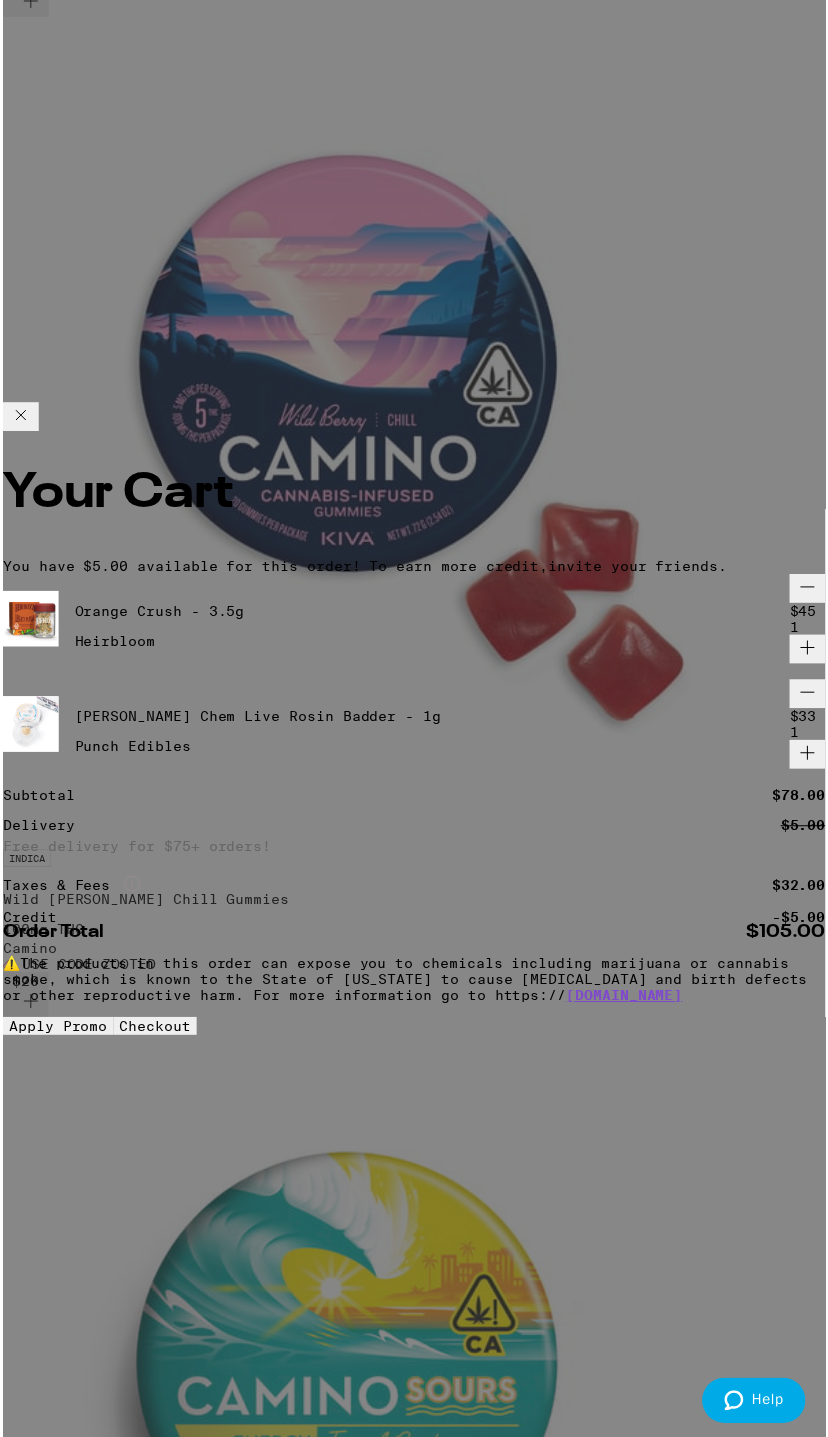 scroll, scrollTop: 7163, scrollLeft: 0, axis: vertical 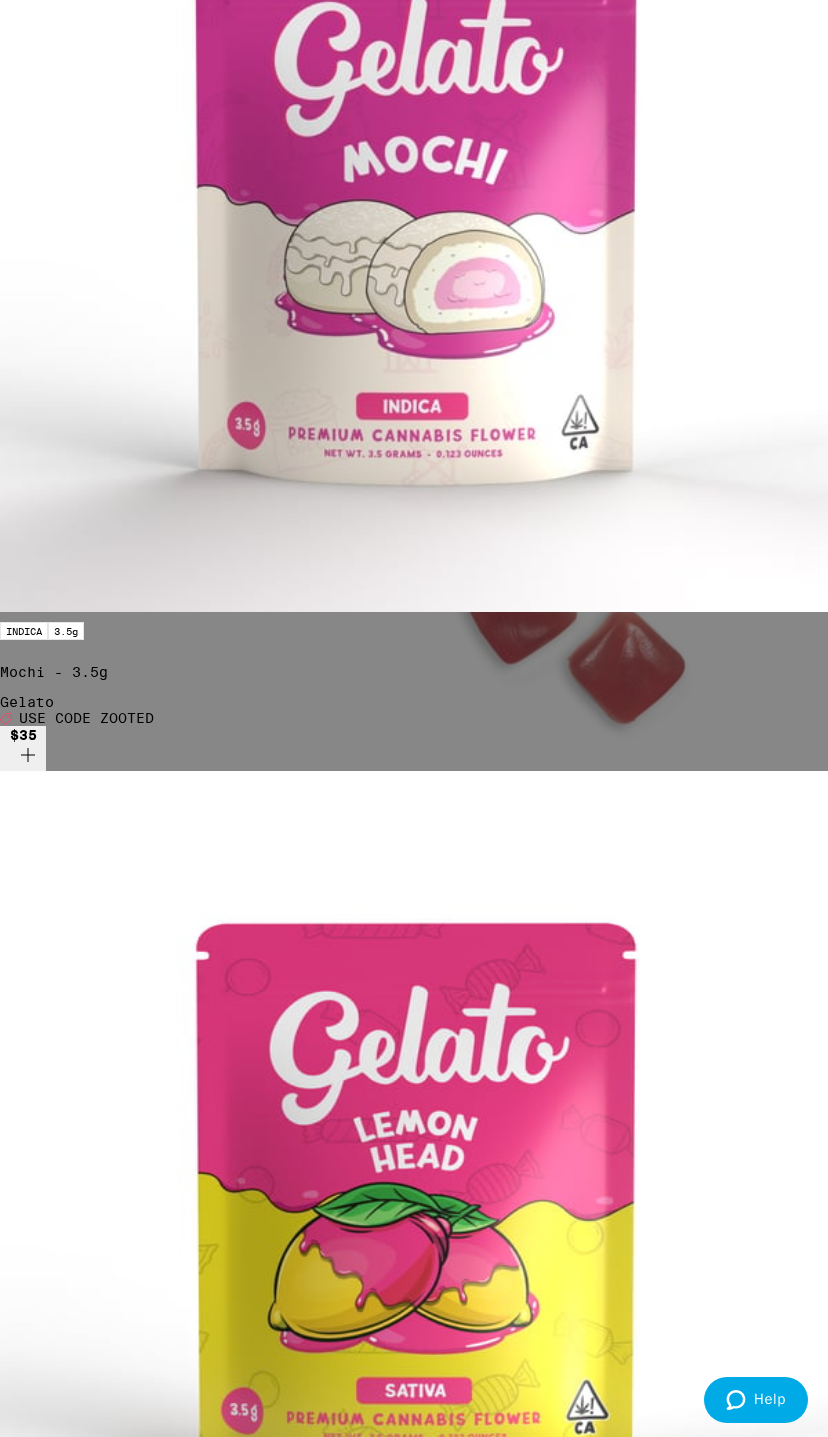 click on "Apply Promo" at bounding box center (55, 5994) 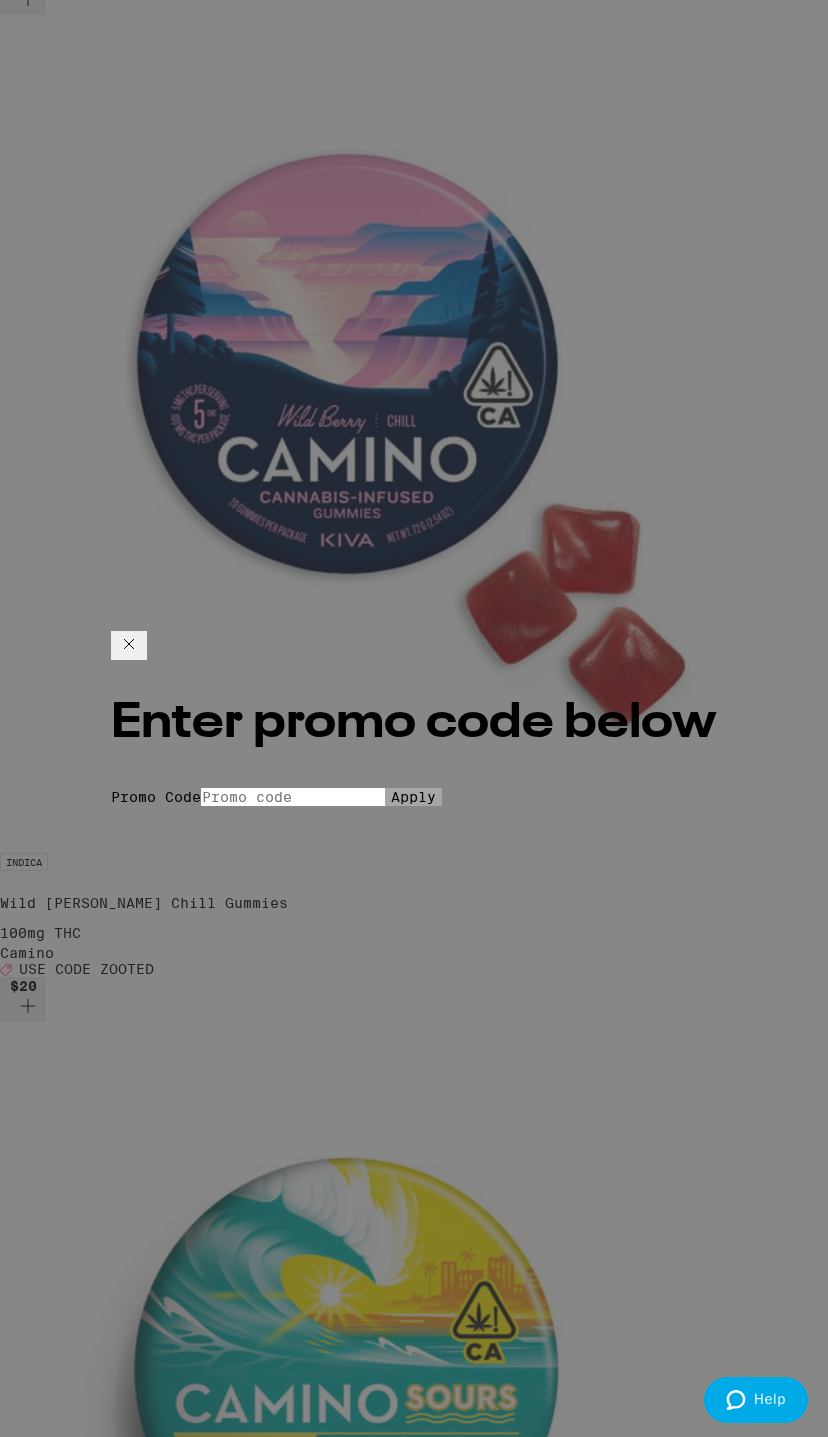 scroll, scrollTop: 0, scrollLeft: 0, axis: both 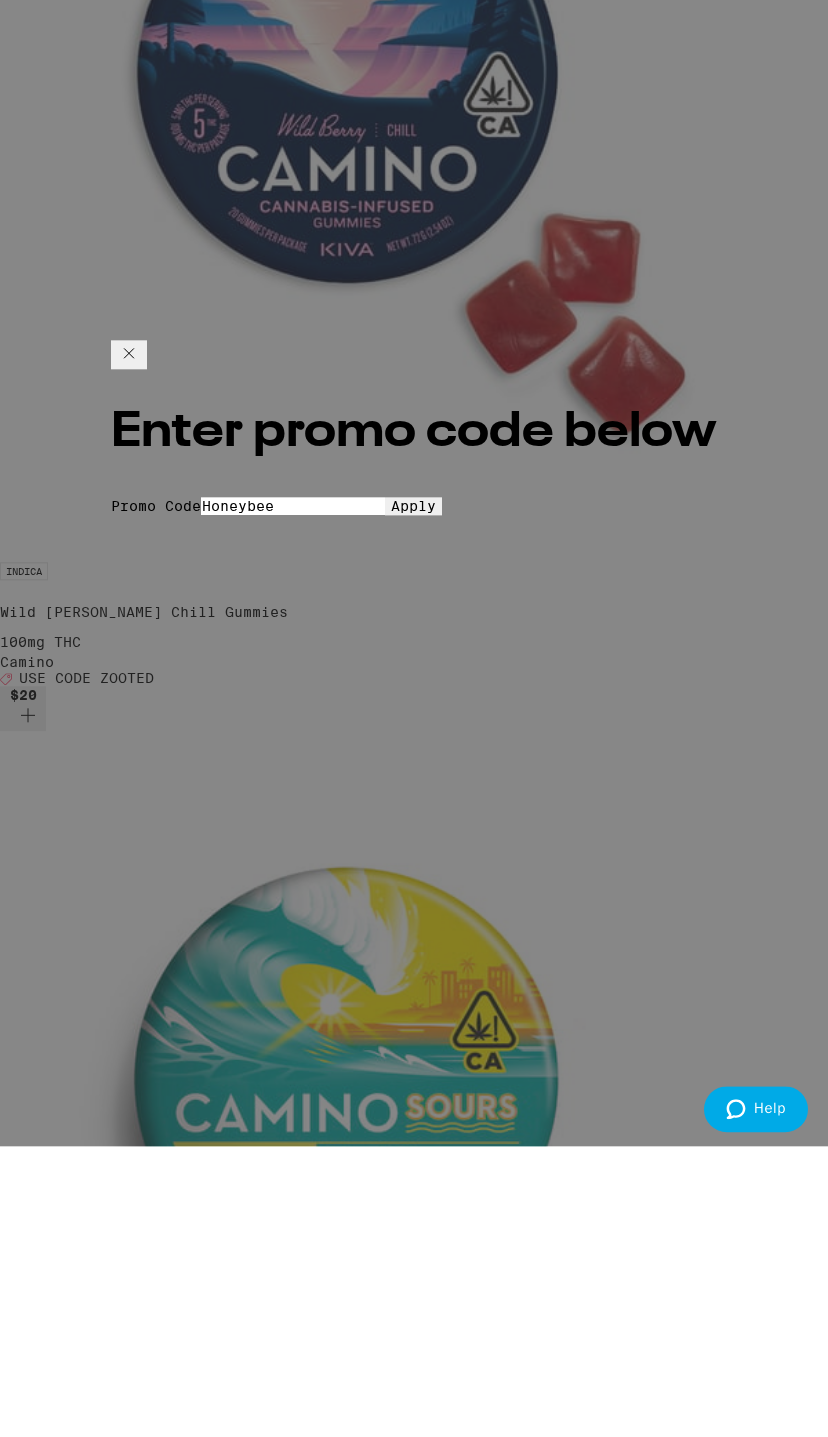 type on "Honeybee" 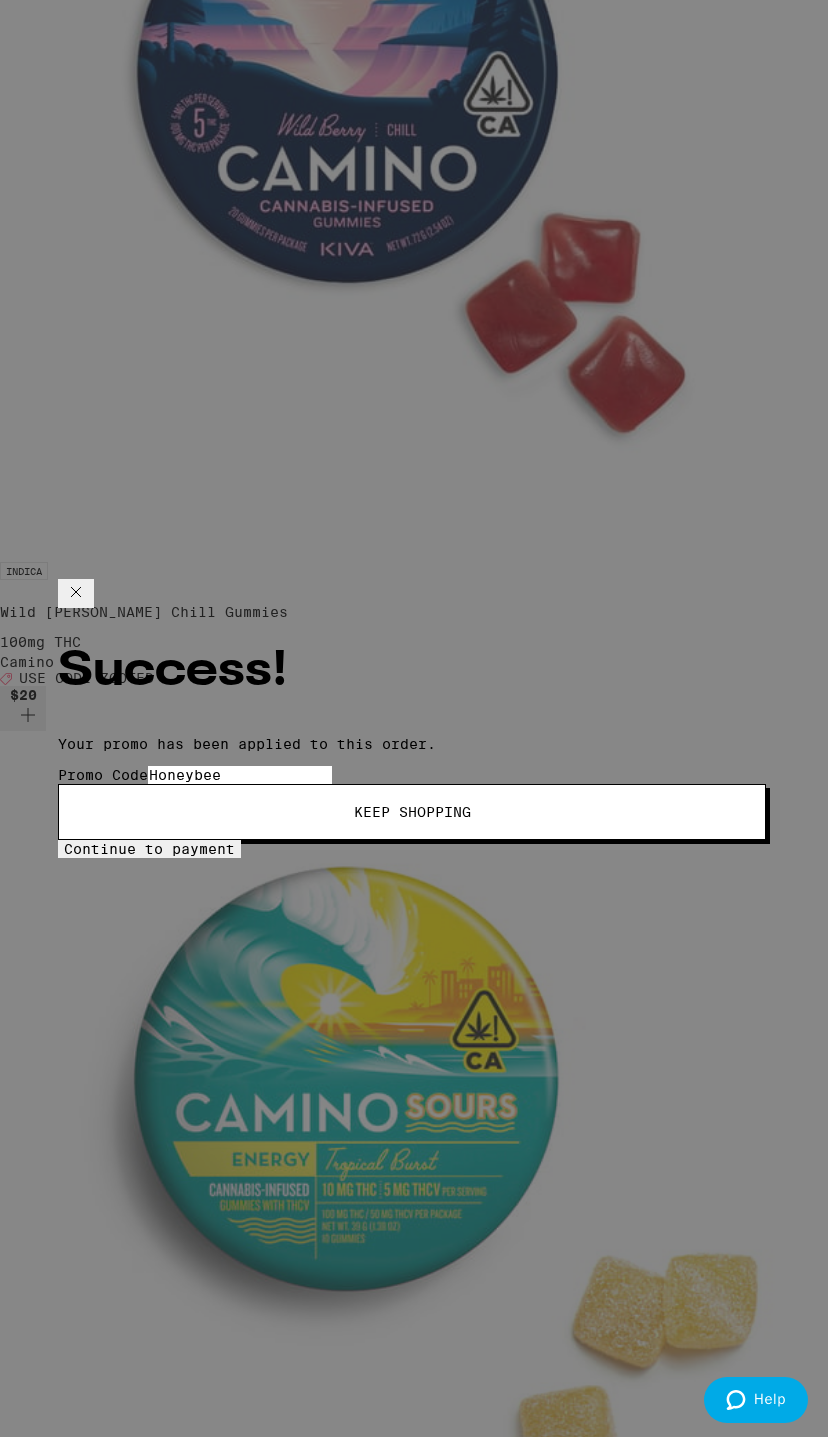 click 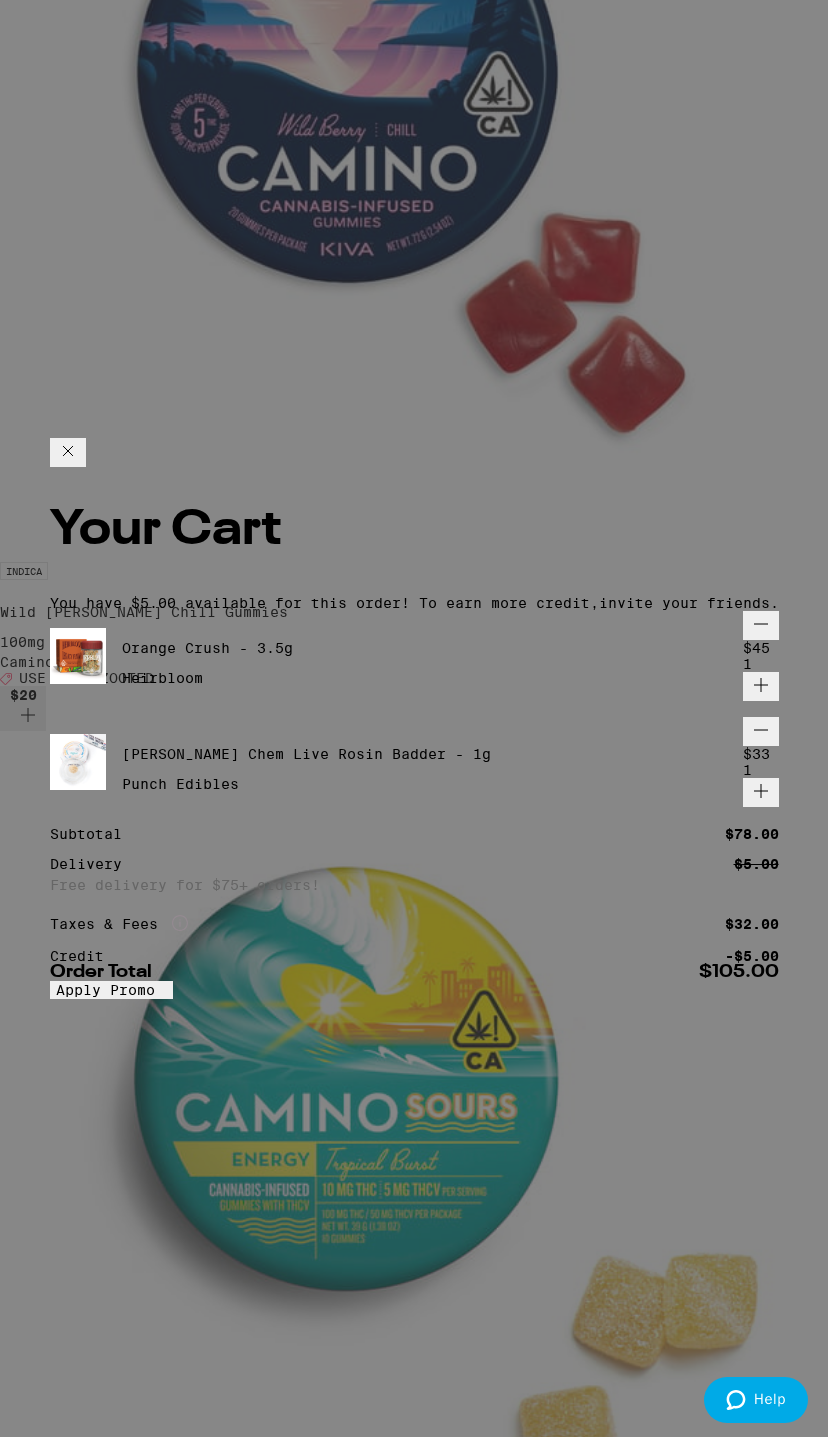 scroll, scrollTop: 7163, scrollLeft: 0, axis: vertical 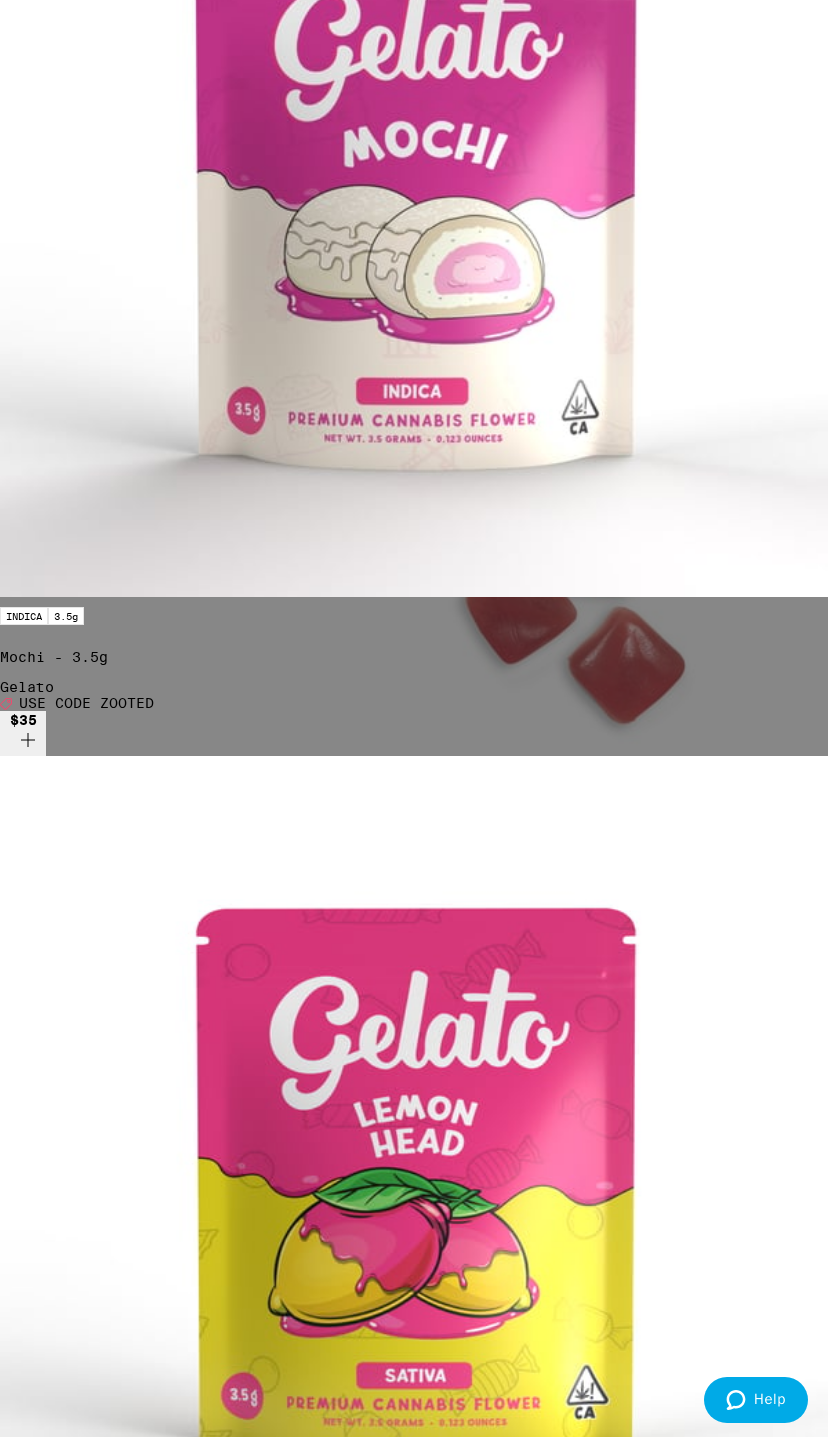 click on "Checkout" at bounding box center [153, 6009] 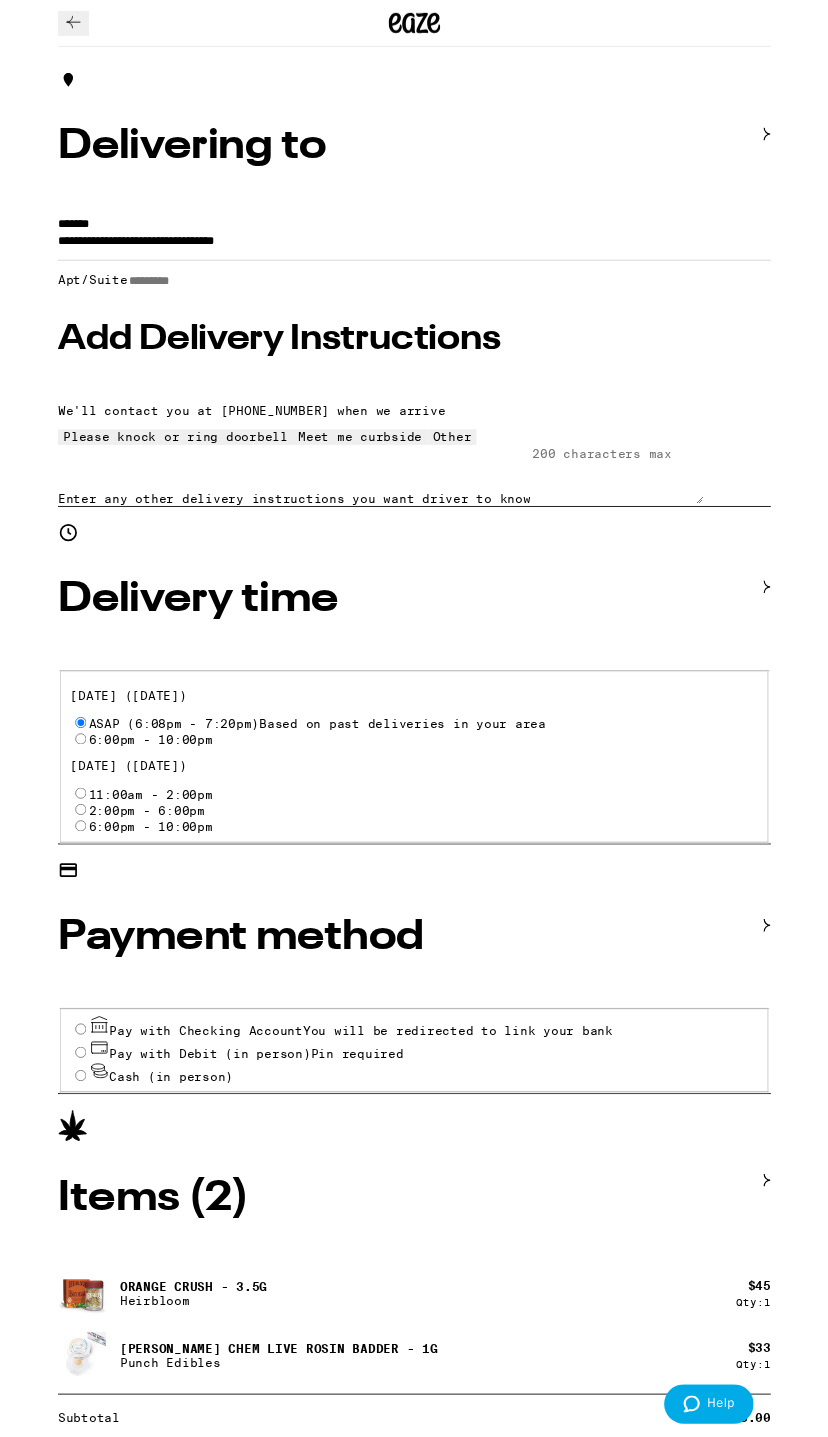 scroll, scrollTop: 143, scrollLeft: 0, axis: vertical 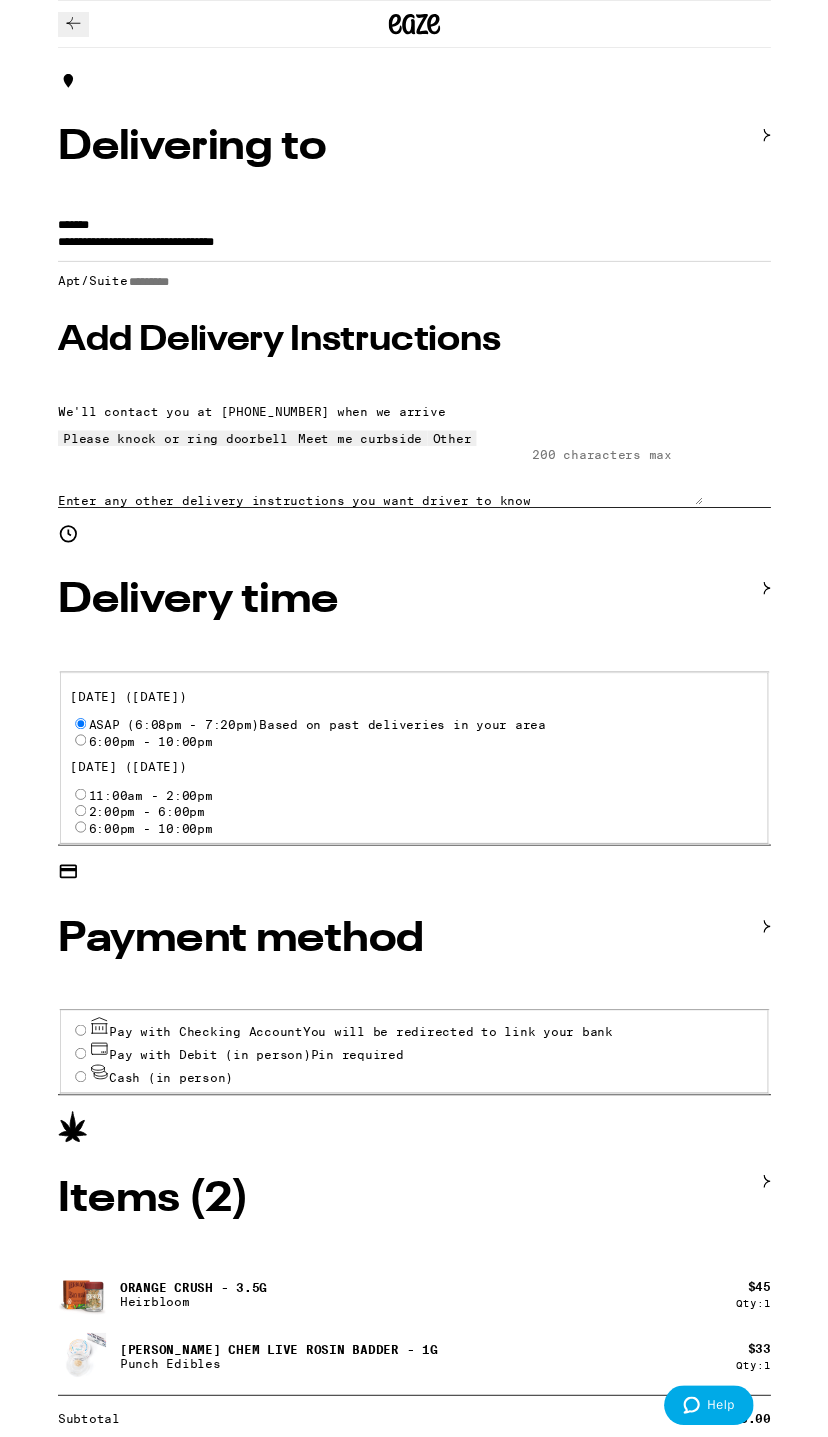 click on "Pin required" at bounding box center (348, 1225) 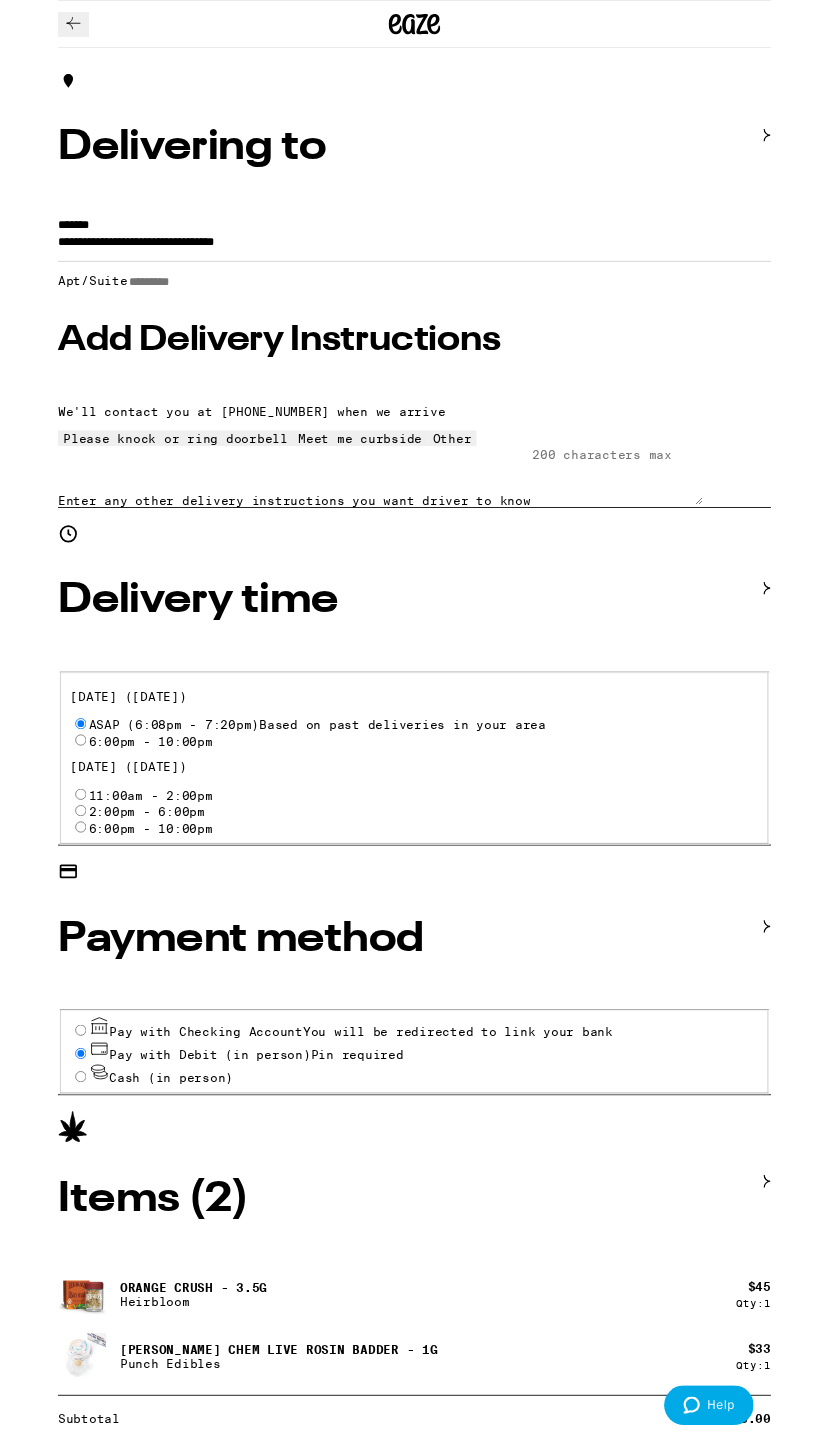 radio on "true" 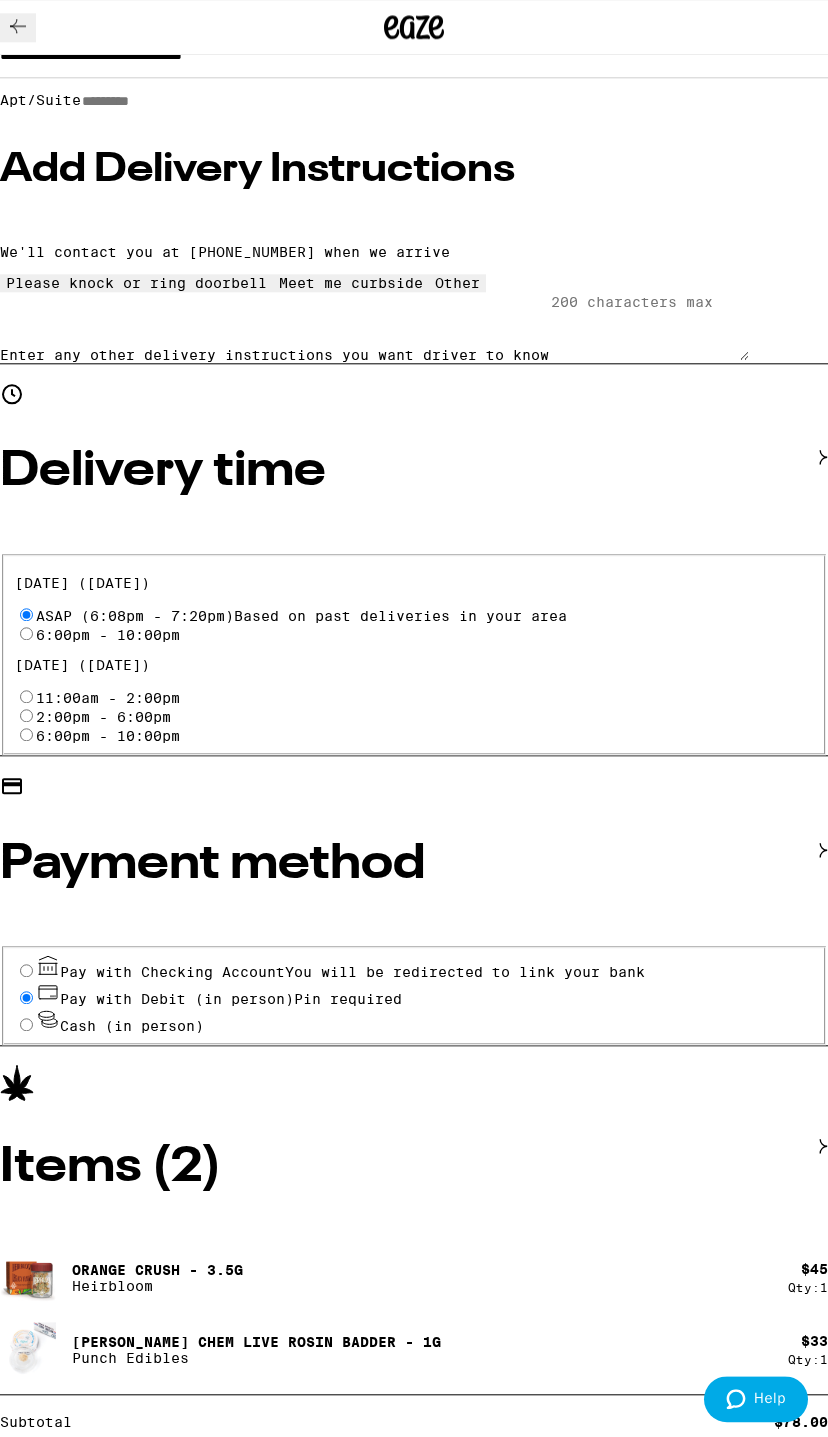 scroll, scrollTop: 362, scrollLeft: 0, axis: vertical 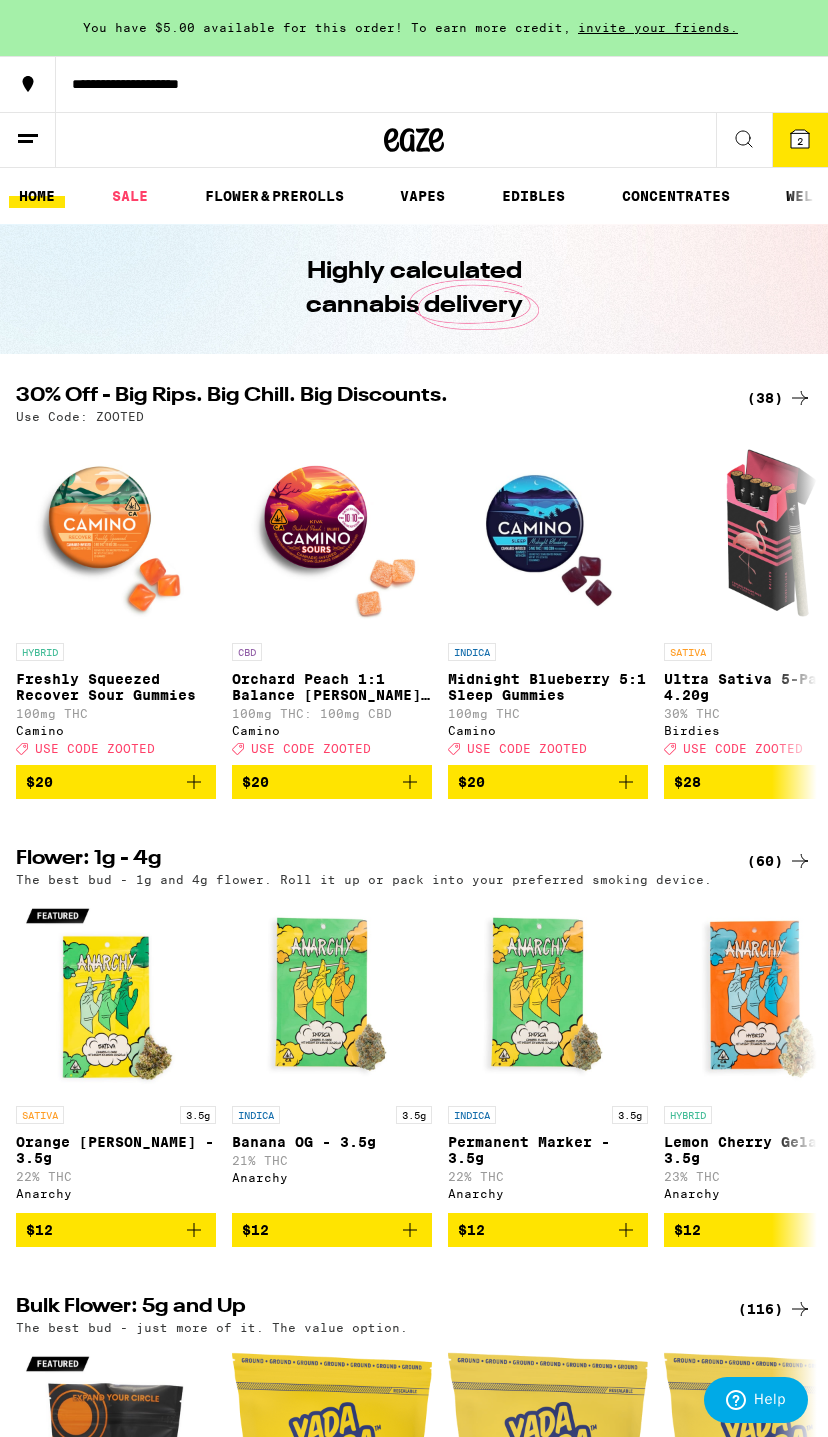 click 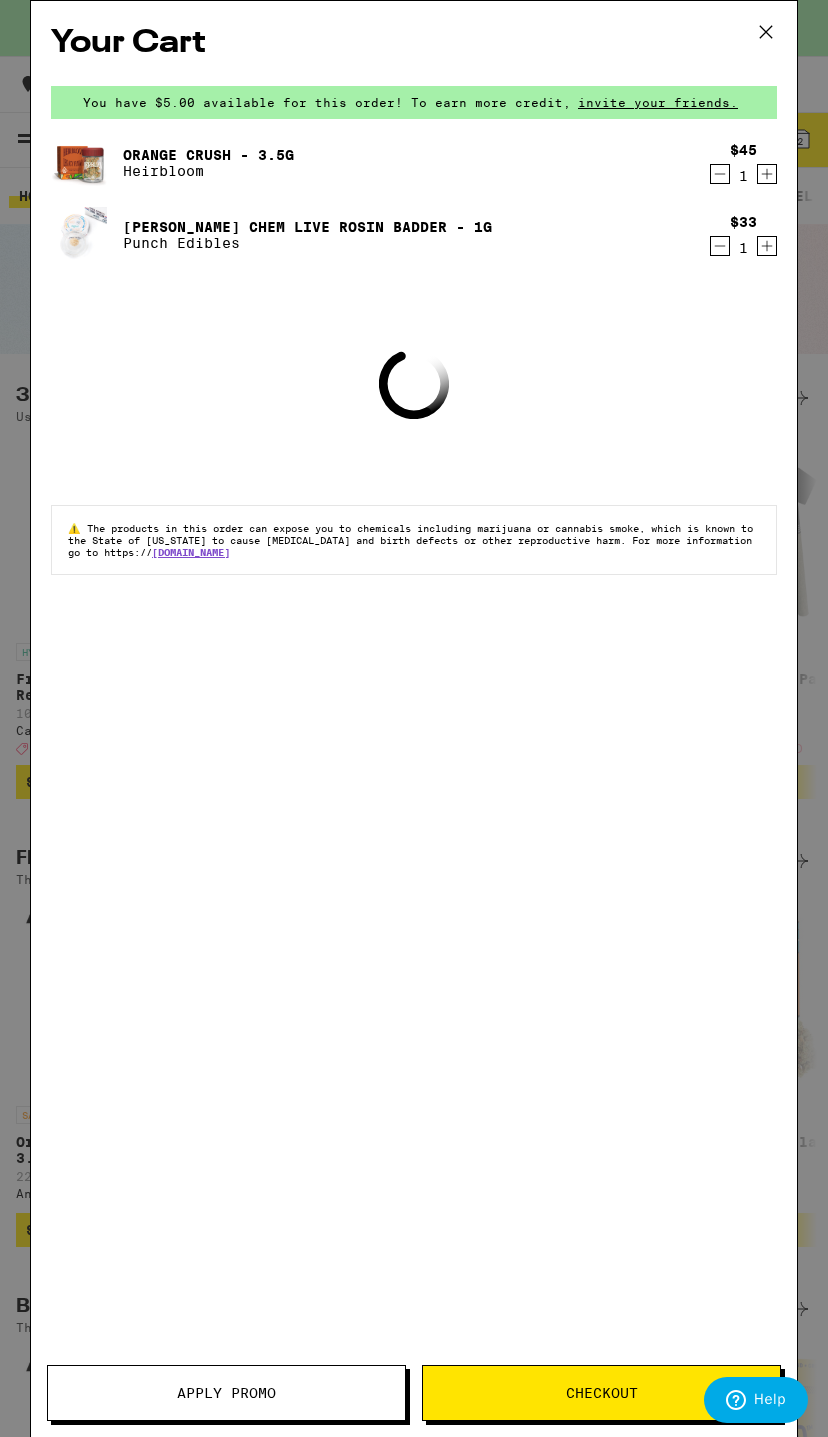 click at bounding box center (766, 33) 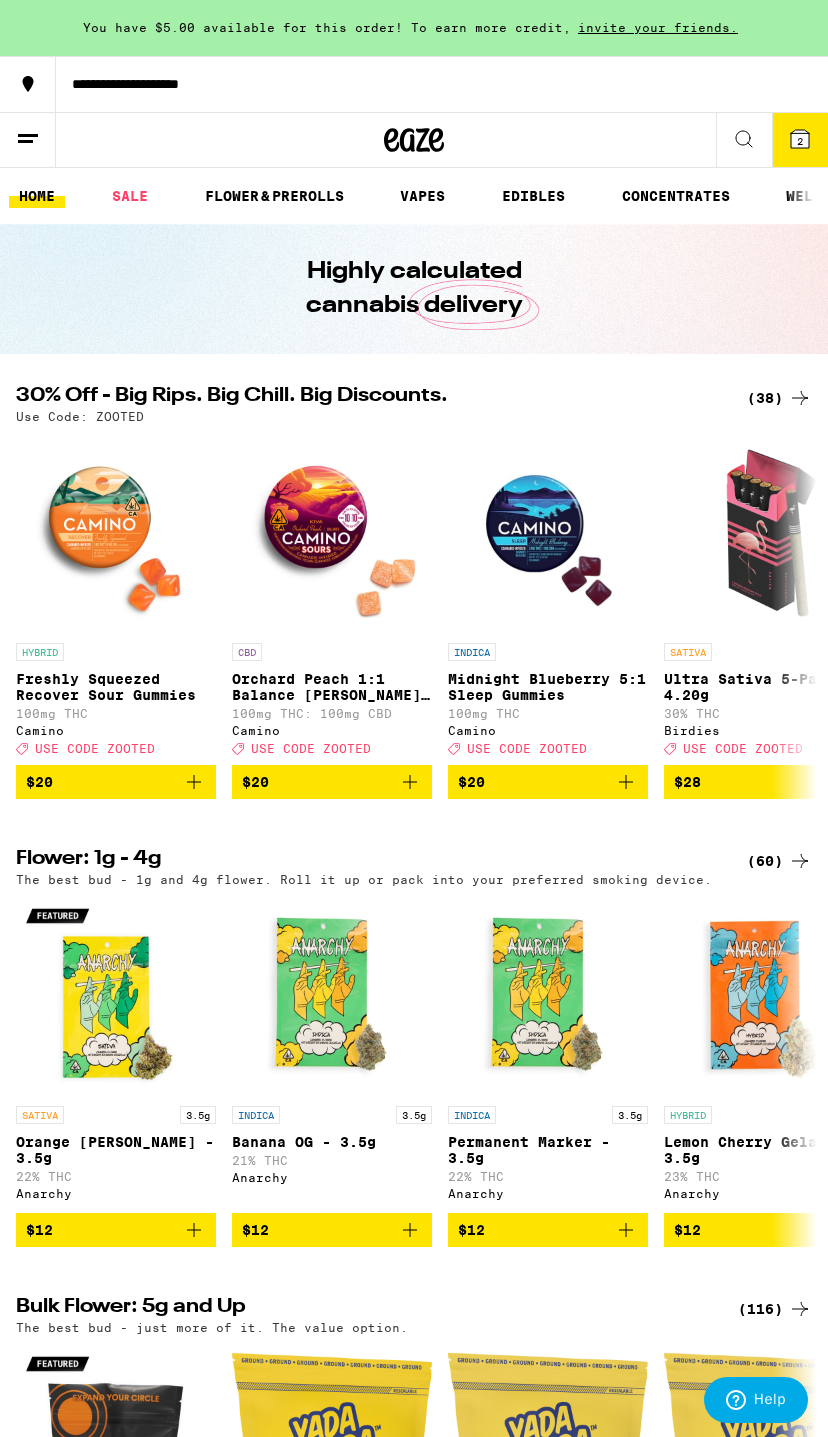scroll, scrollTop: 0, scrollLeft: 0, axis: both 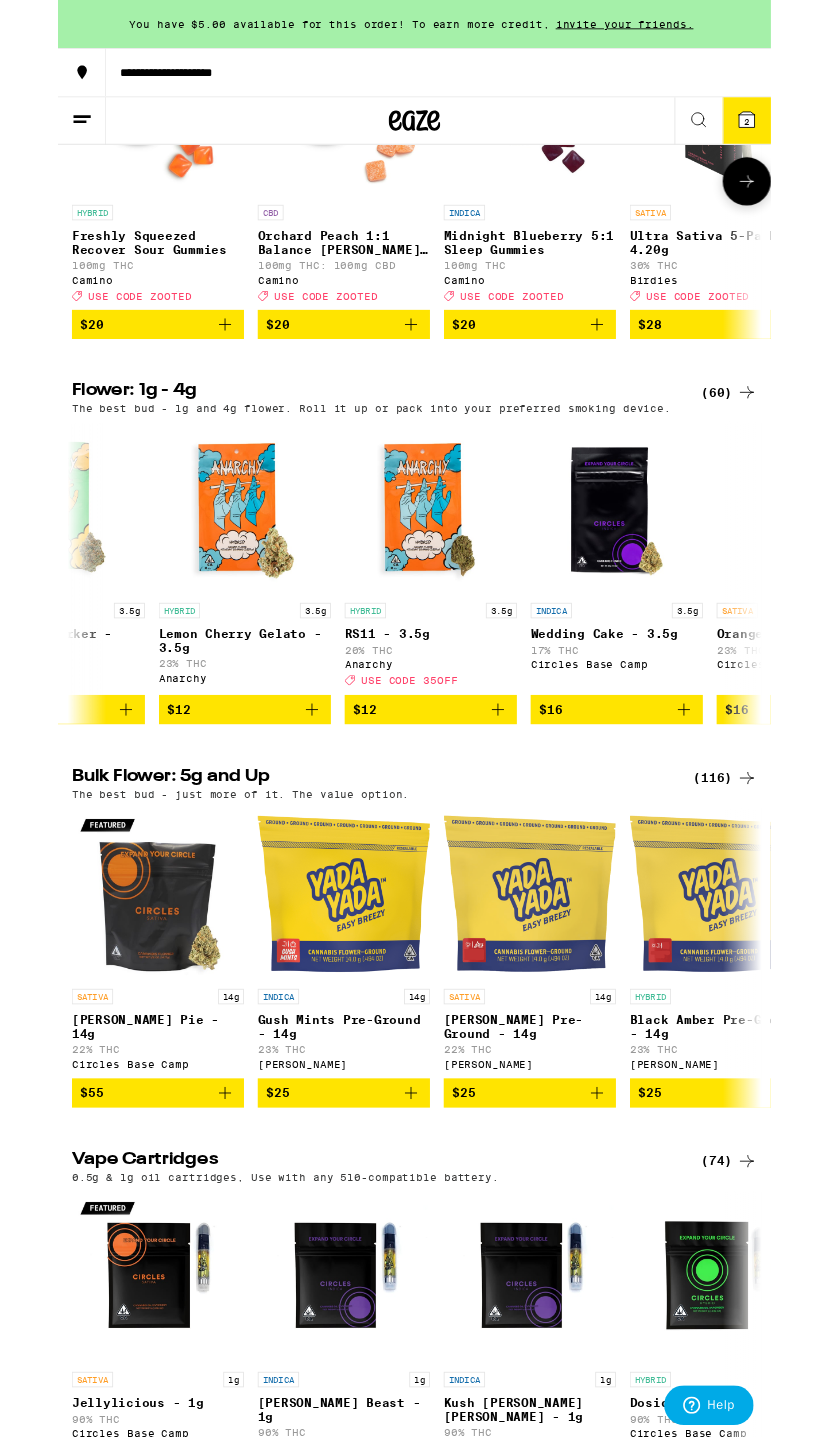 click on "$20" at bounding box center [332, 377] 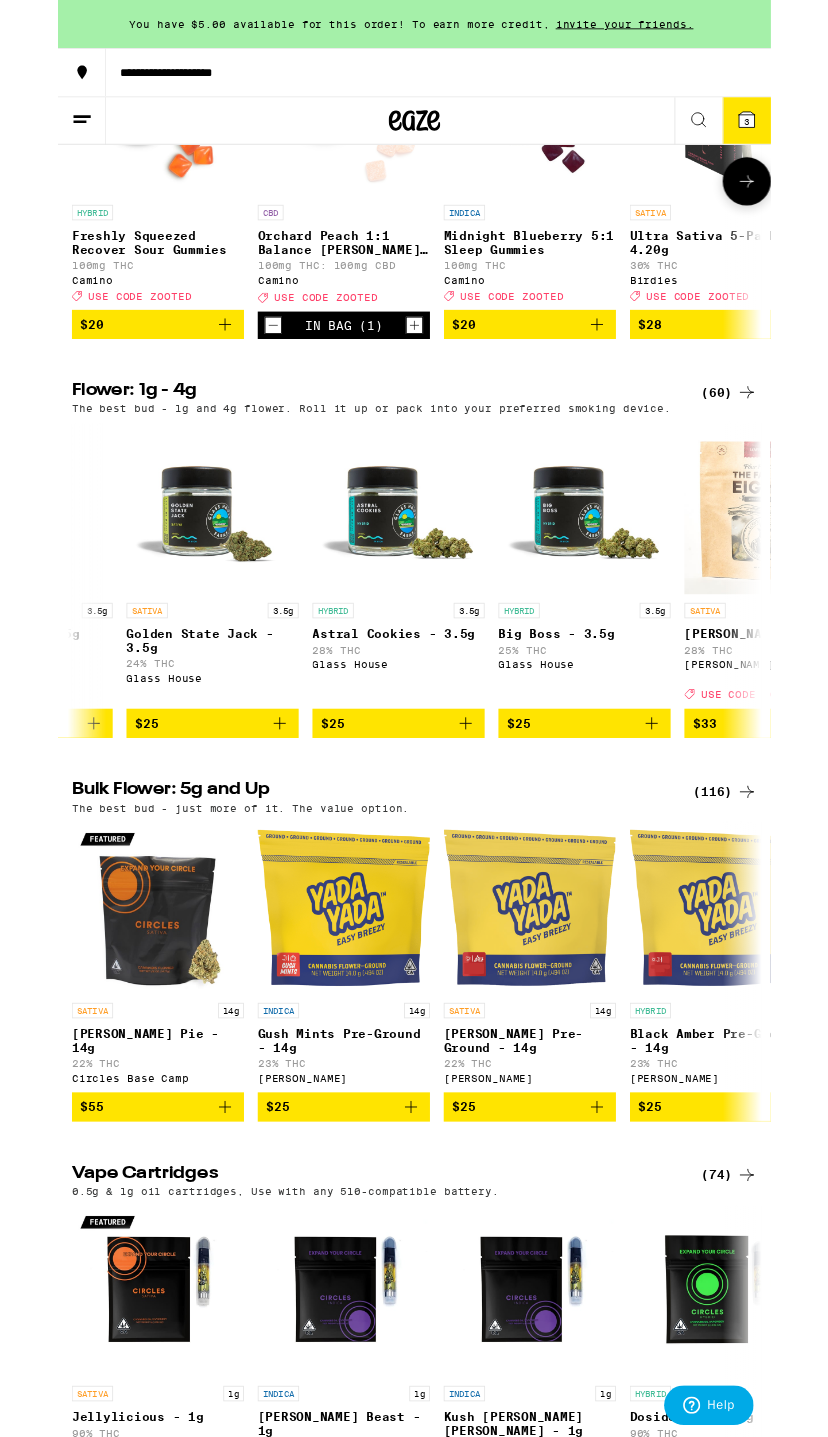 click on "In Bag (1)" at bounding box center (332, 378) 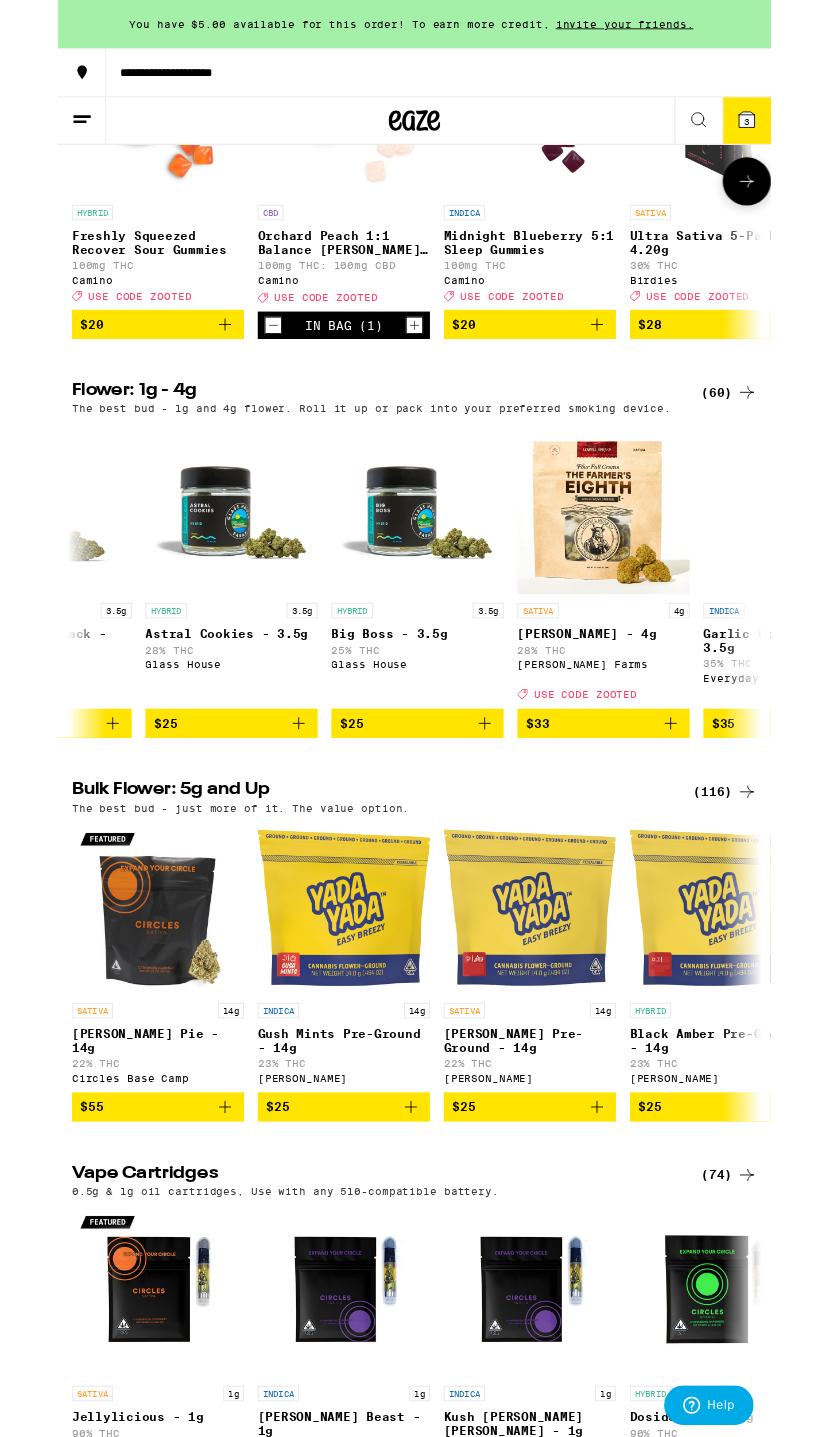 click on "In Bag (1)" at bounding box center (332, 378) 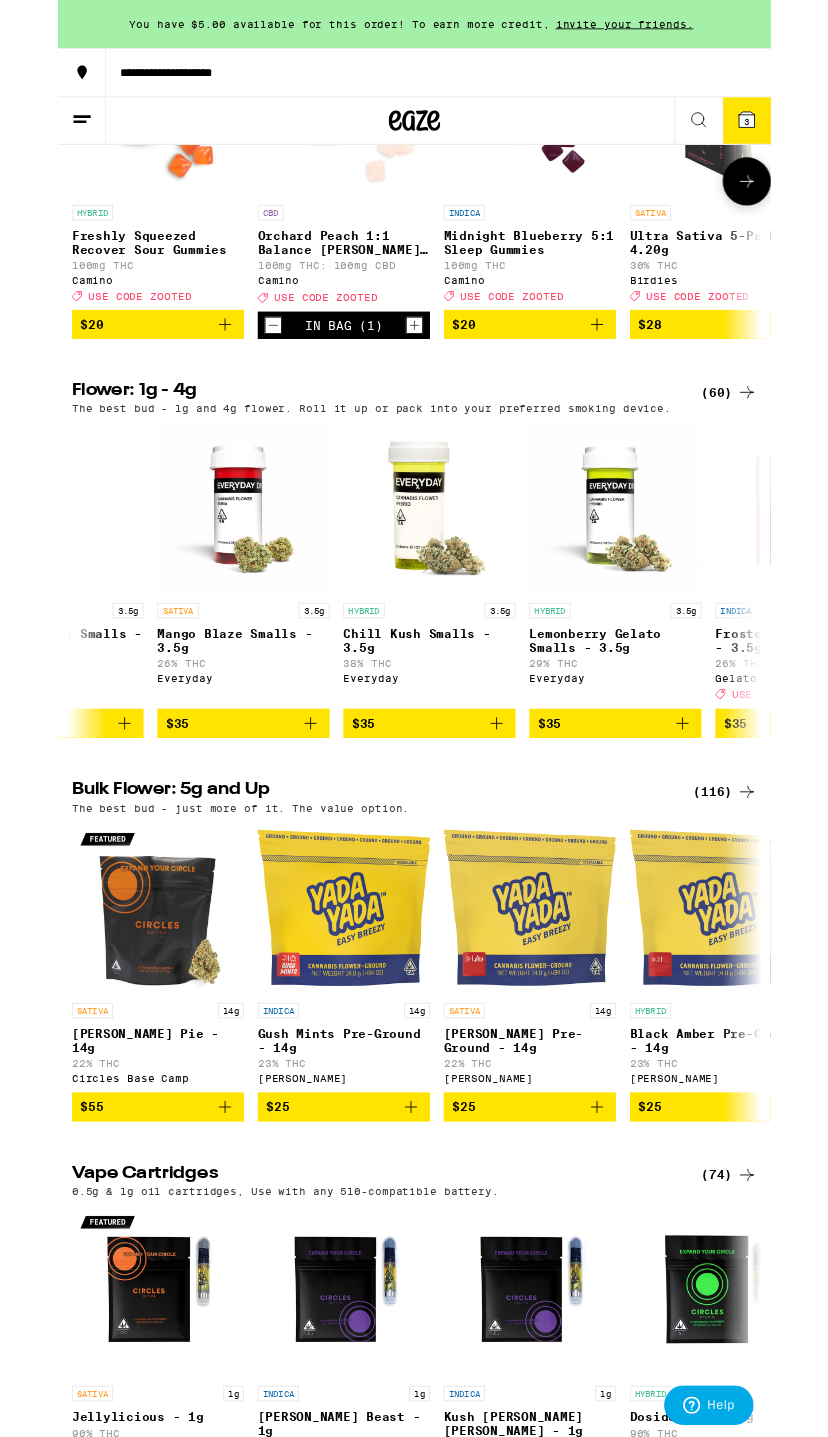 click 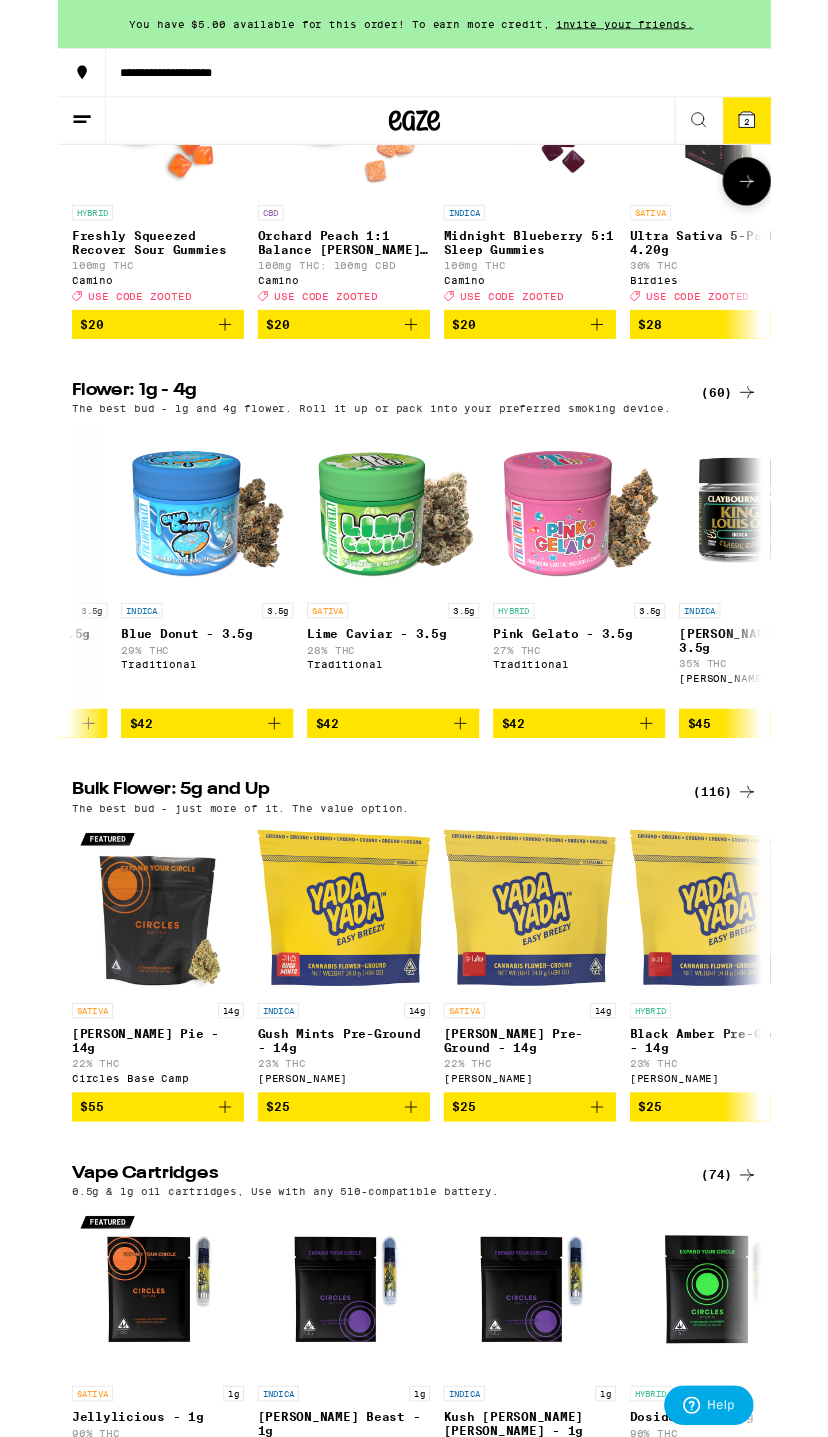 scroll, scrollTop: 0, scrollLeft: 5807, axis: horizontal 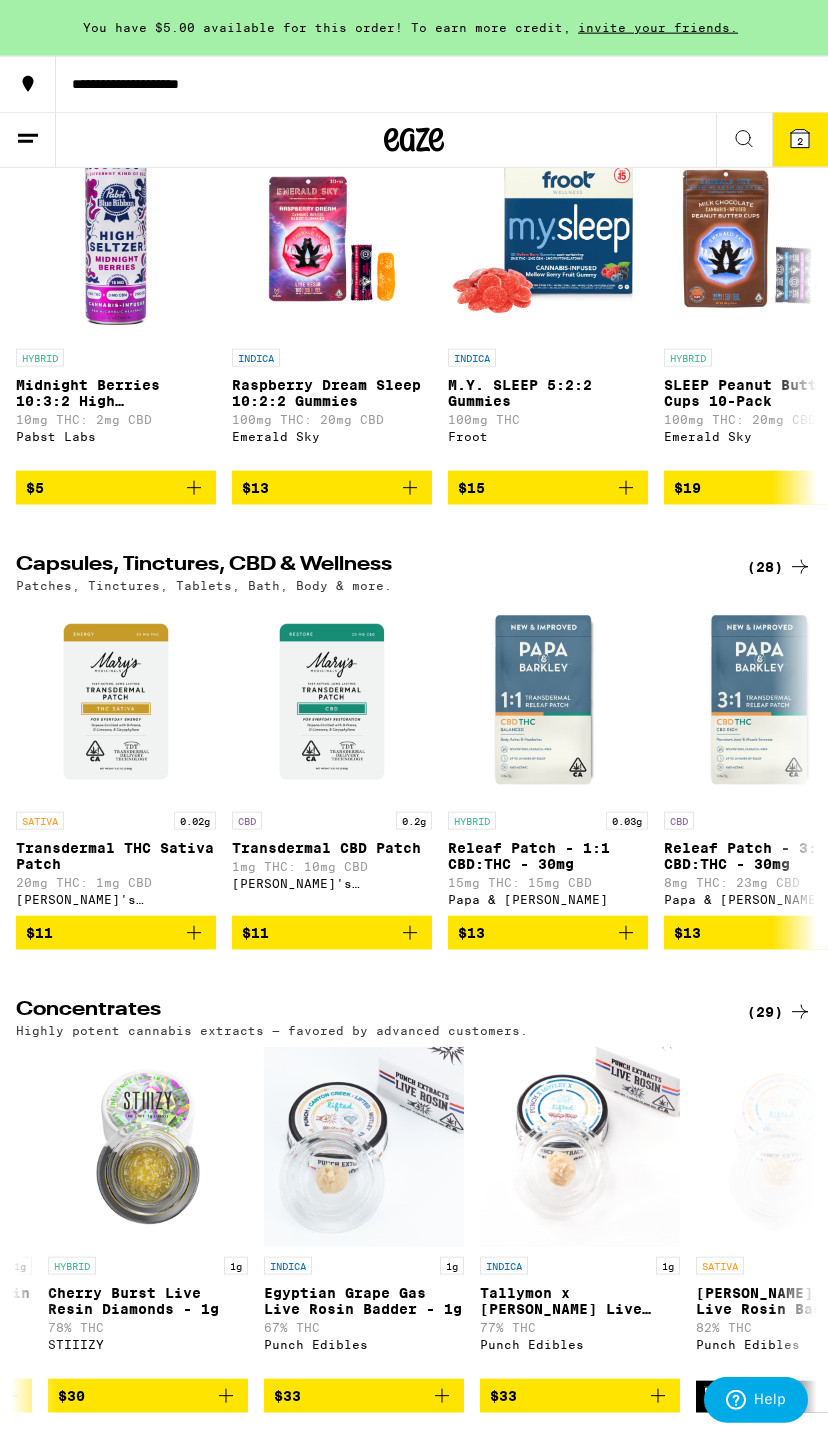 click on "2" at bounding box center [800, 140] 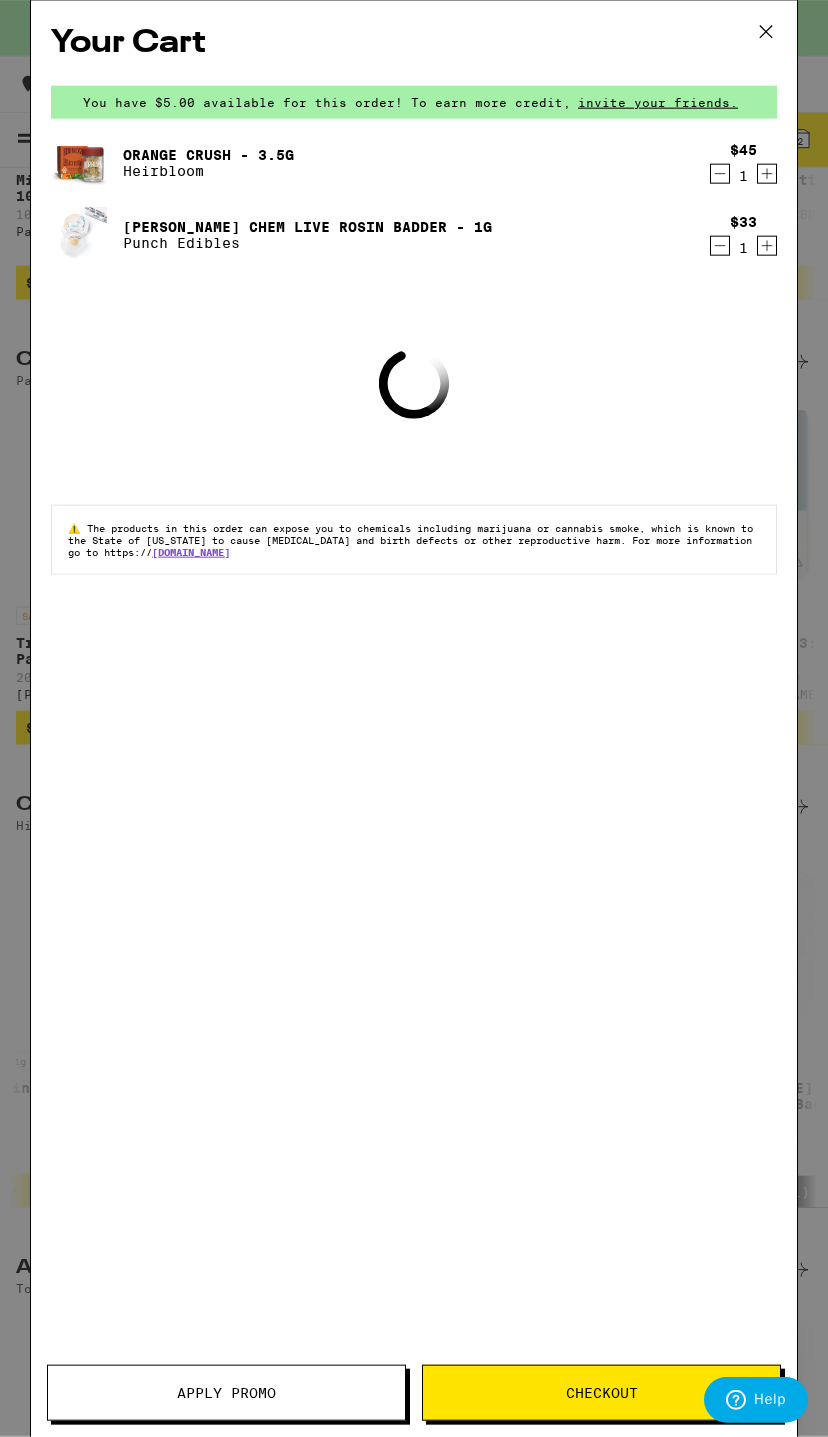 scroll, scrollTop: 6335, scrollLeft: 0, axis: vertical 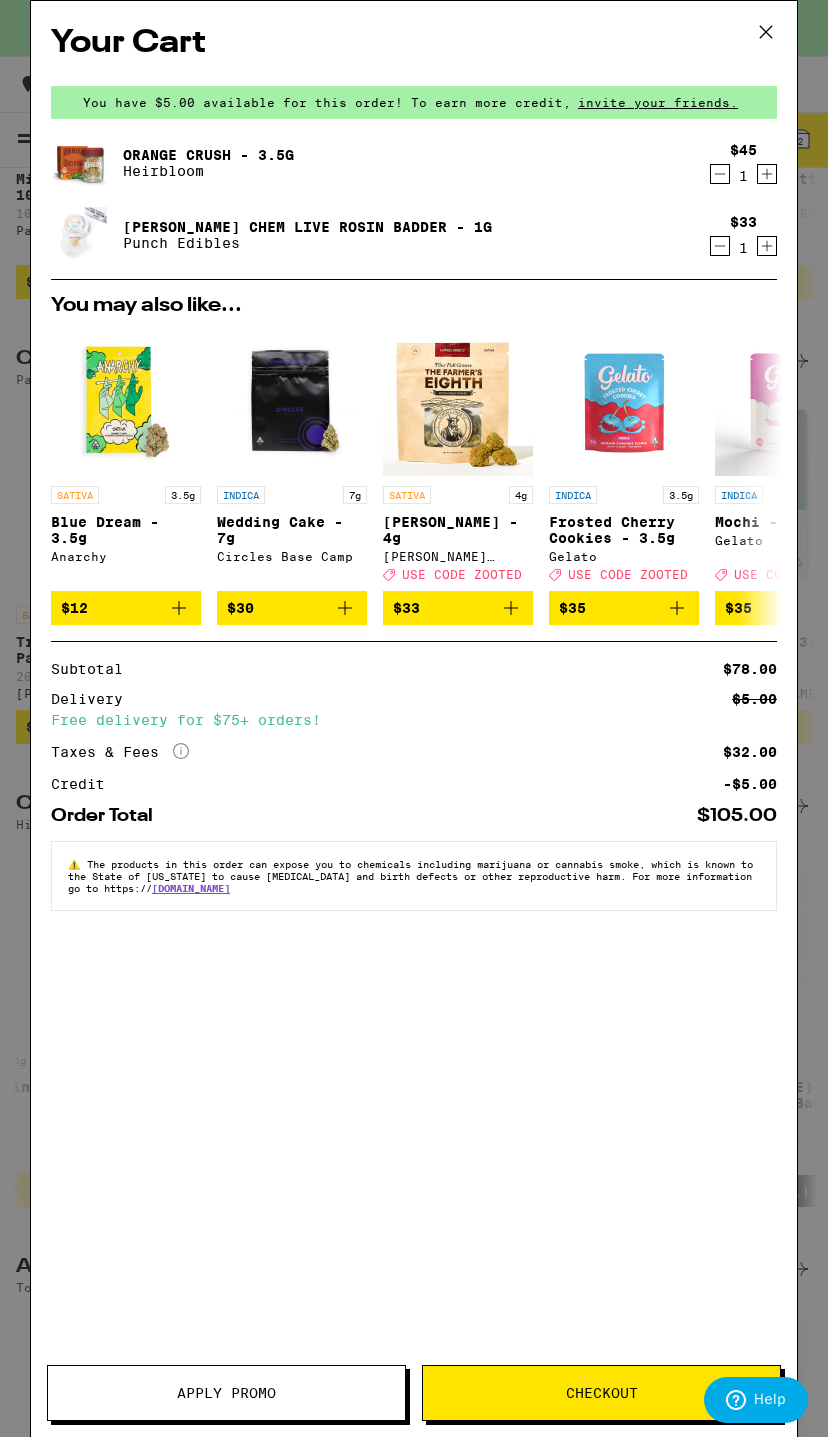 click on "Apply Promo" at bounding box center (226, 1393) 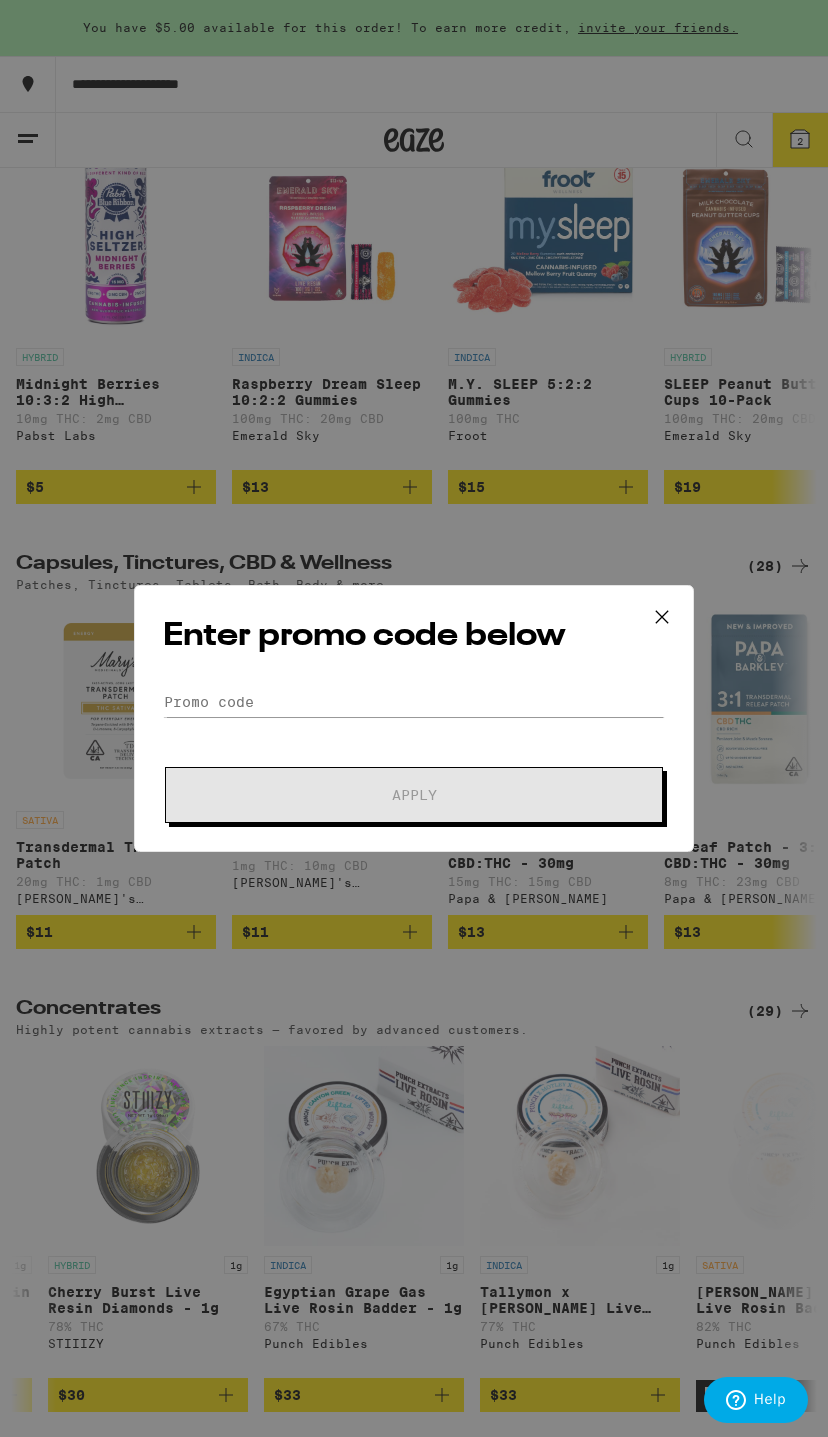 scroll, scrollTop: 0, scrollLeft: 0, axis: both 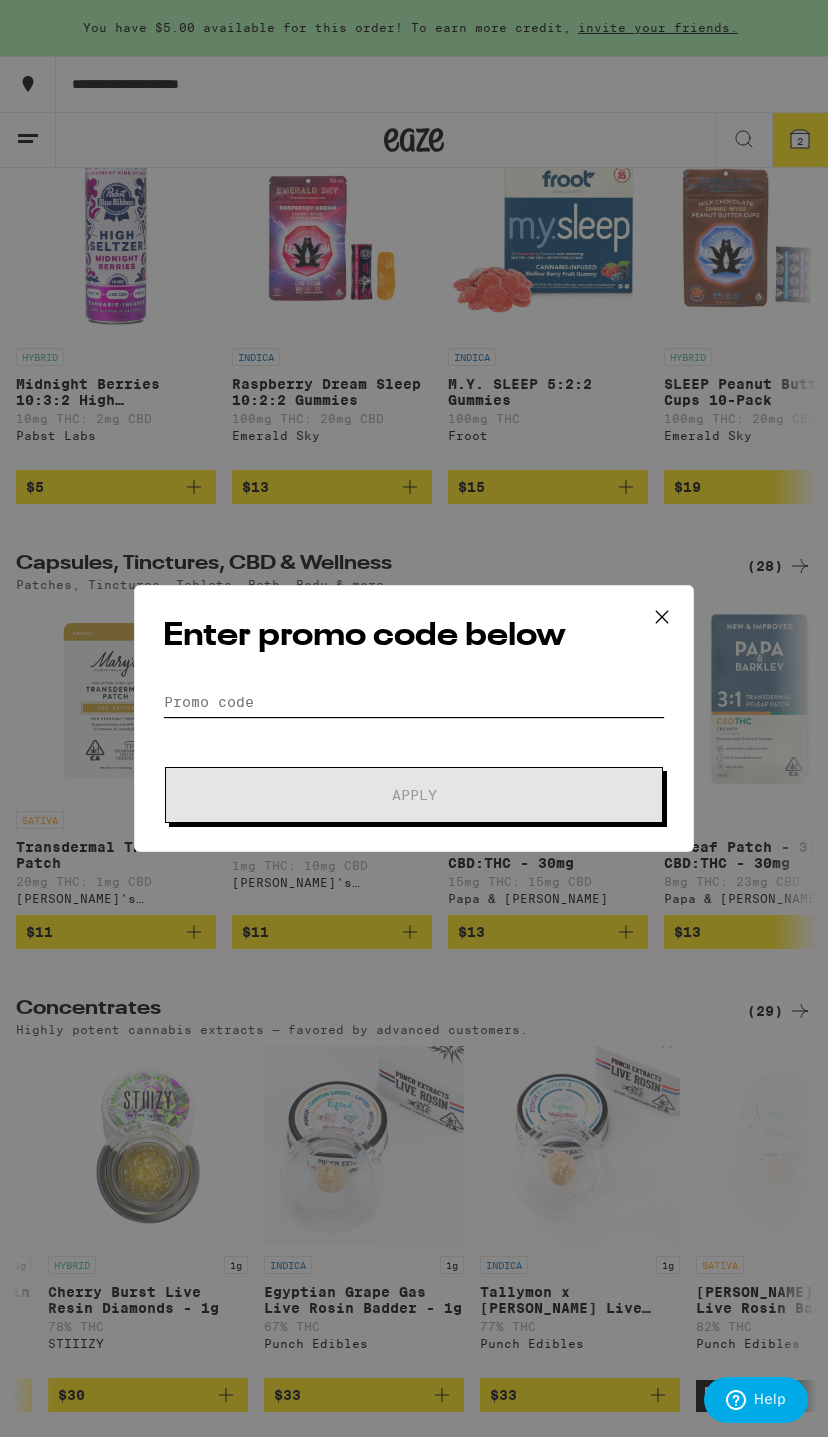 click on "Promo Code" at bounding box center [414, 702] 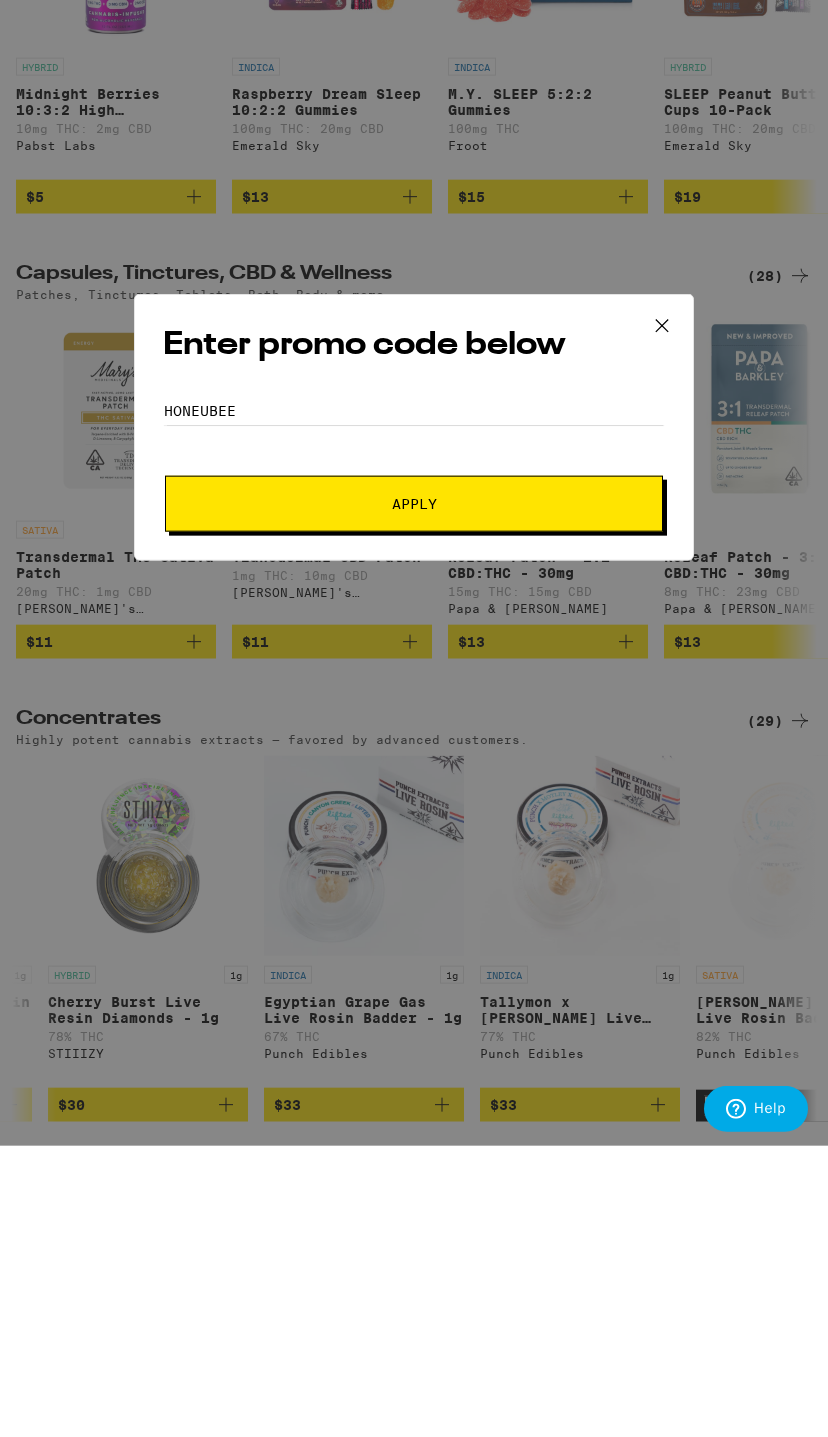 click on "Apply" at bounding box center [414, 795] 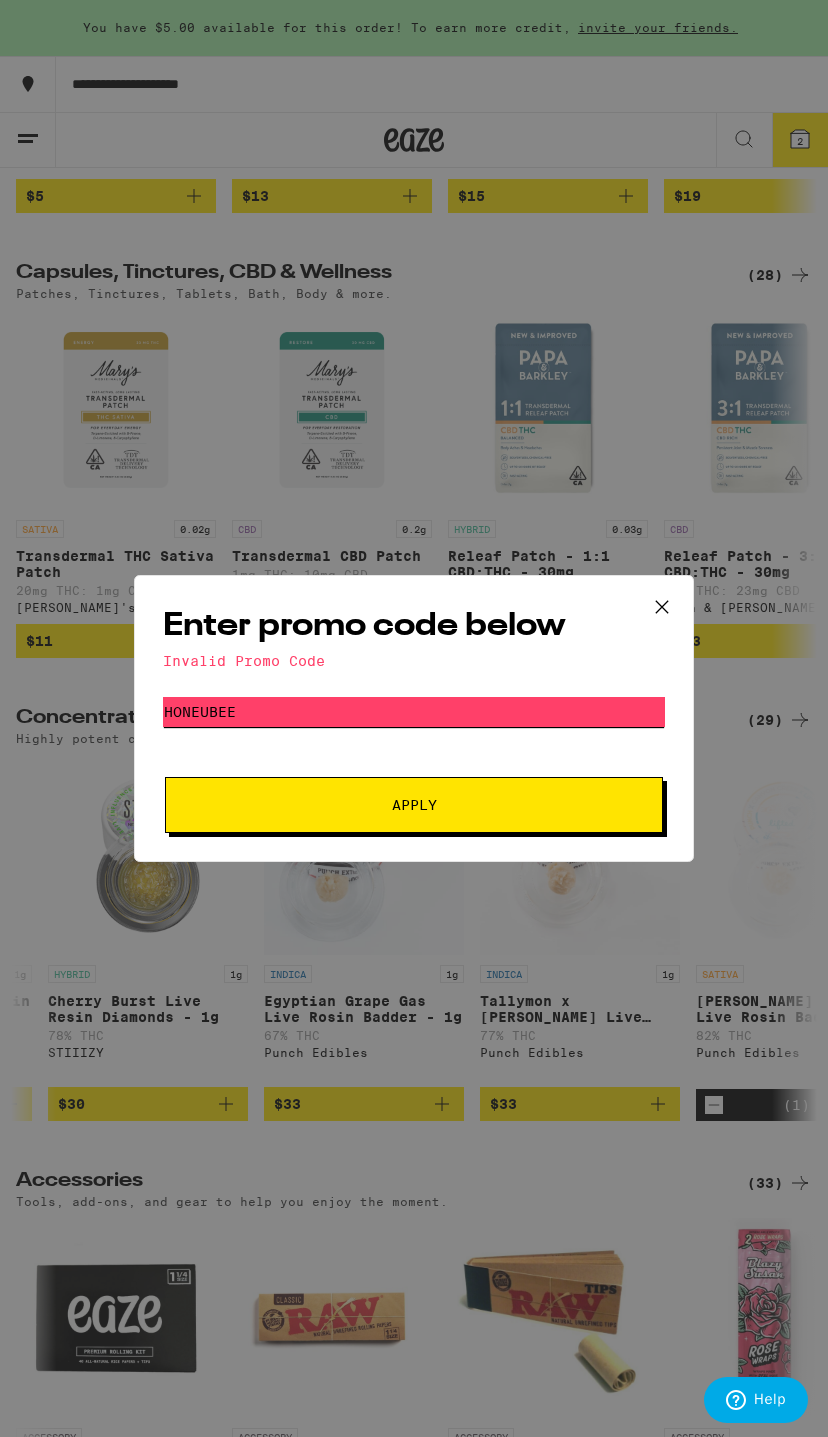 click on "Honeubee" at bounding box center (414, 712) 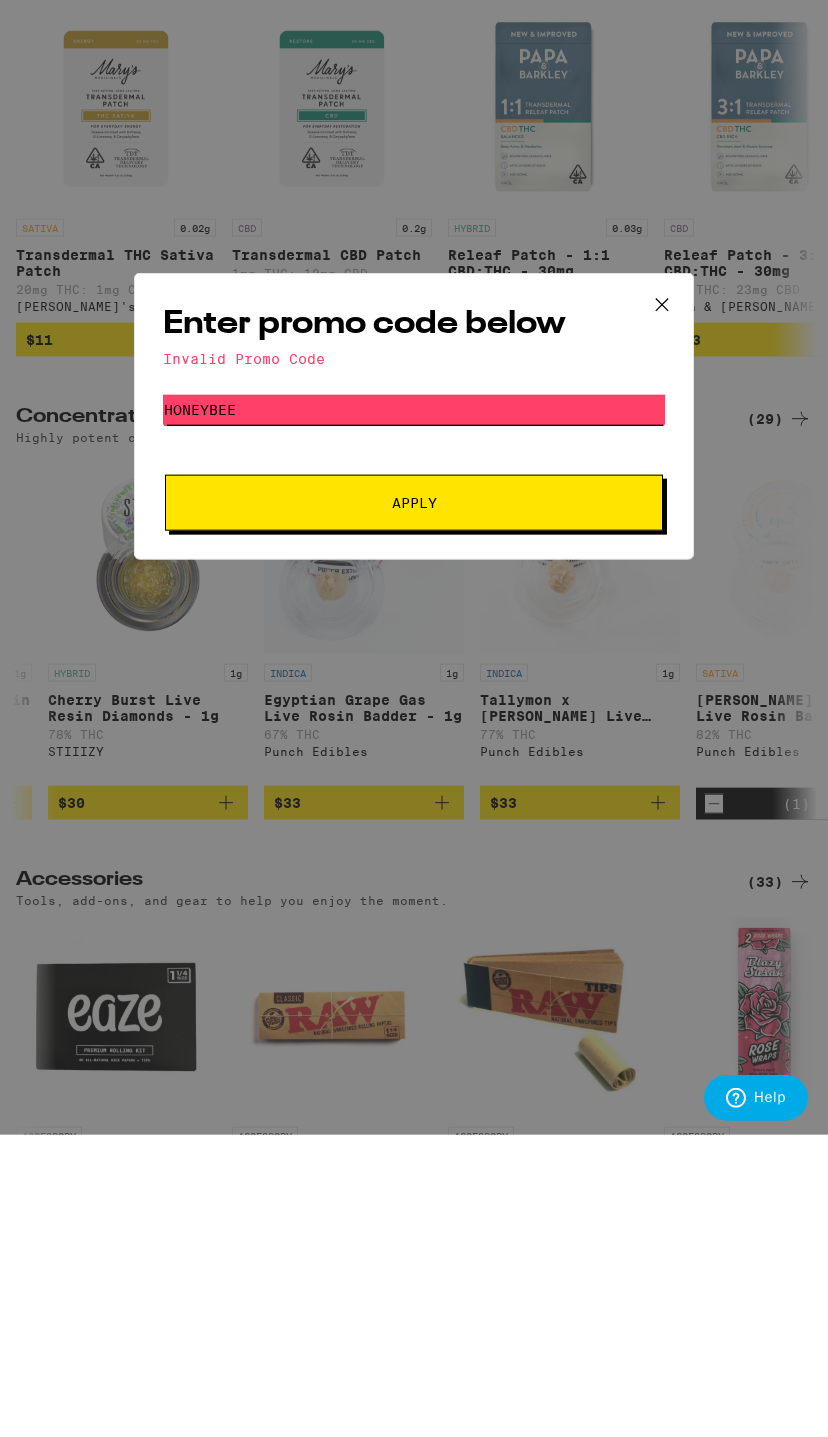 type on "Honeybee" 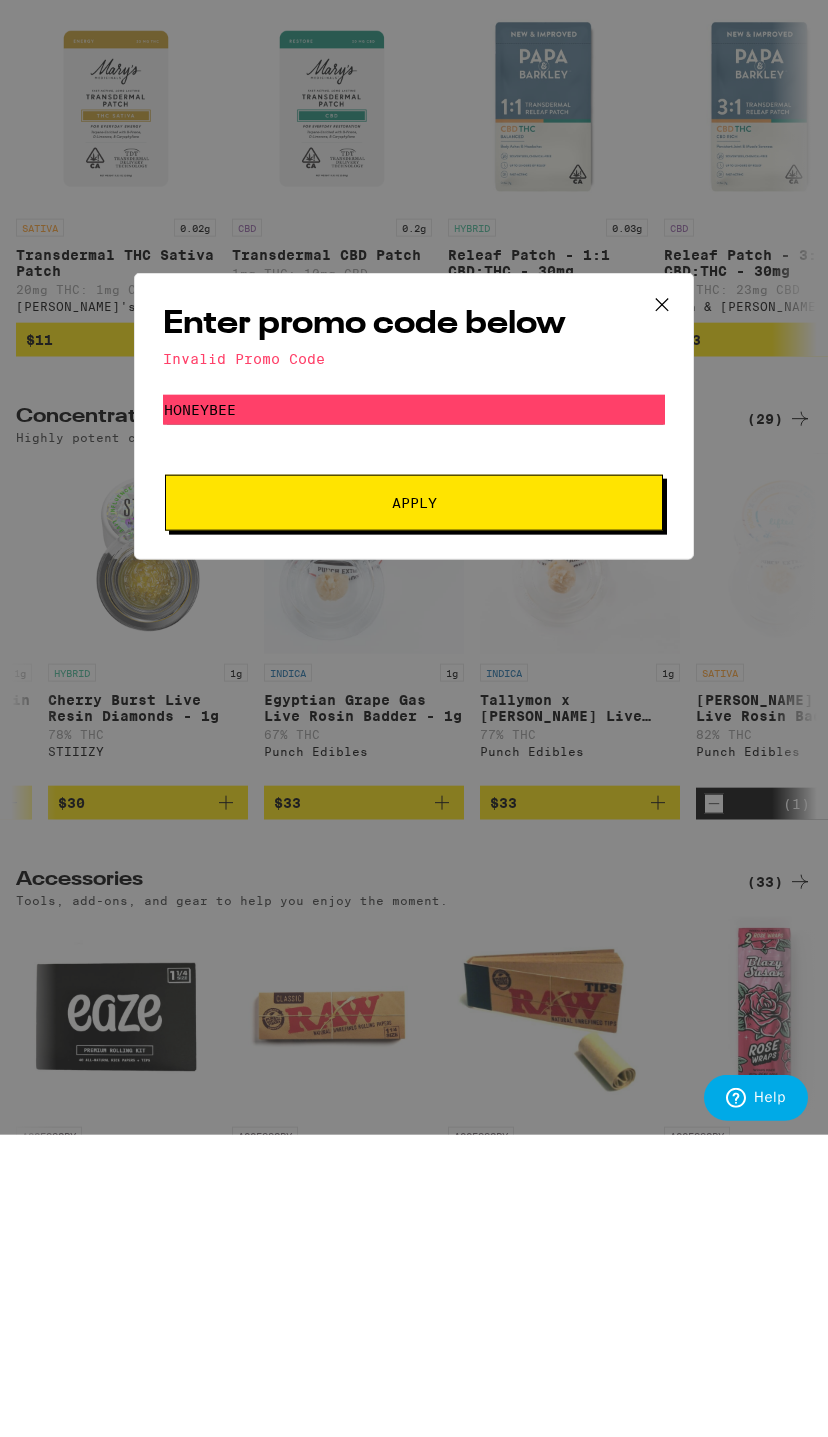 click on "Apply" at bounding box center [414, 805] 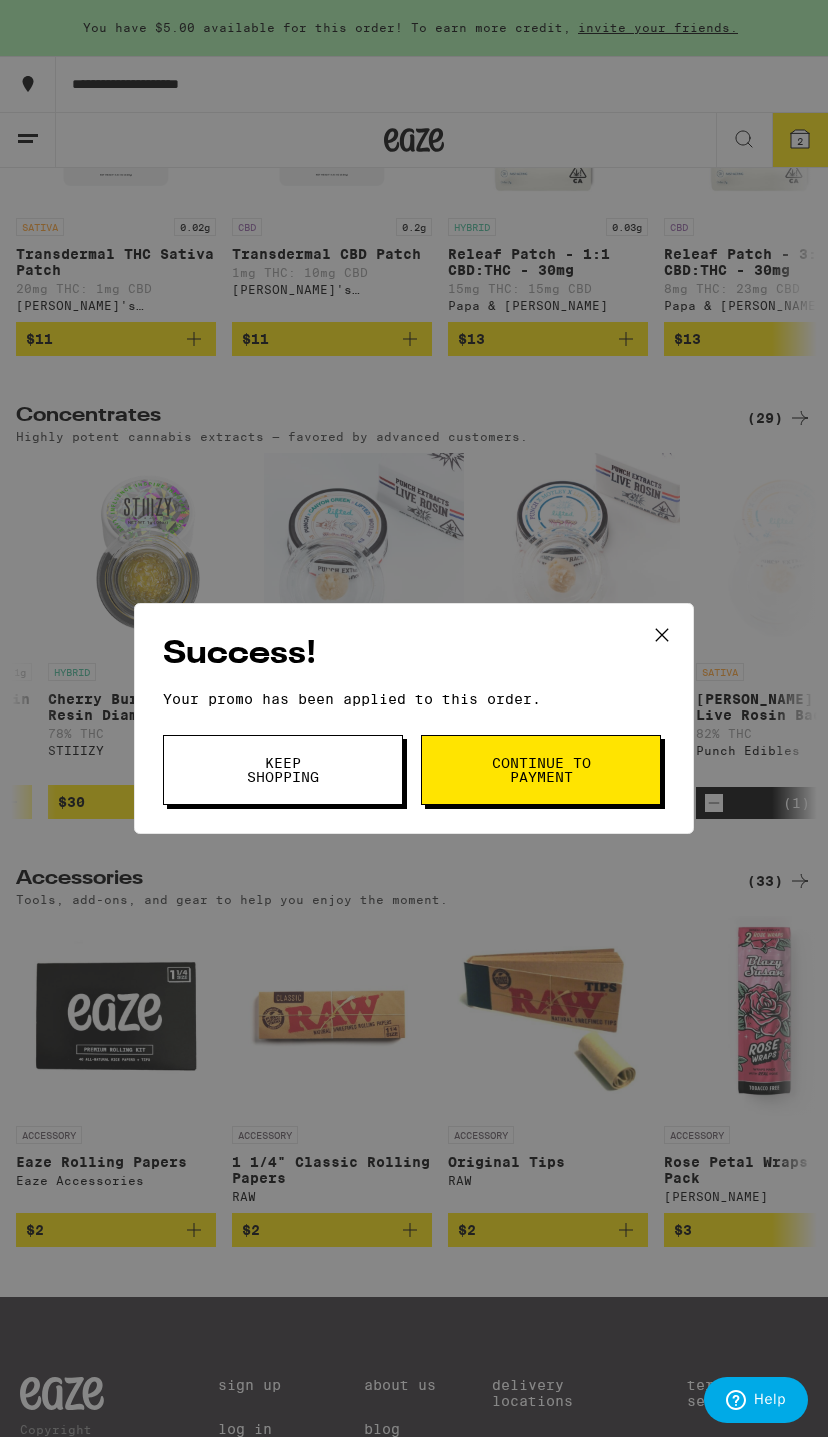 click 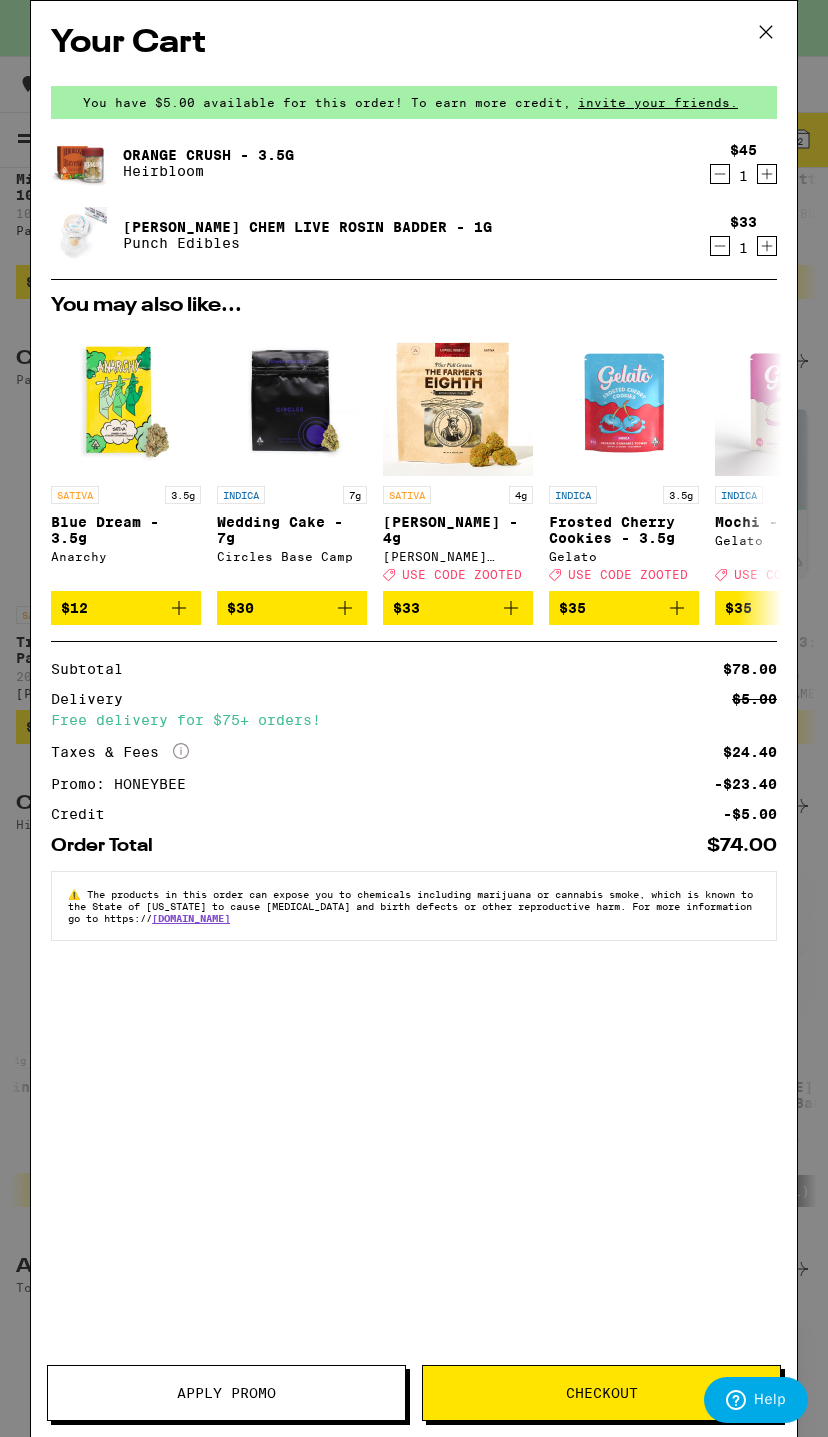 click on "Your Cart You have $5.00 available for this order! To earn more credit, invite your friends. Orange Crush - 3.5g Heirbloom $45 1 Berry Chem Live Rosin Badder - 1g Punch Edibles $33 1 You may also like... SATIVA 3.5g Blue Dream - 3.5g Anarchy $12 INDICA 7g Wedding Cake - 7g Circles Base Camp $30 SATIVA 4g Jack - 4g Lowell Farms Deal Created with Sketch. USE CODE ZOOTED $33 INDICA 3.5g Frosted Cherry Cookies - 3.5g Gelato Deal Created with Sketch. USE CODE ZOOTED $35 INDICA 3.5g Mochi - 3.5g Gelato Deal Created with Sketch. USE CODE ZOOTED $35 SATIVA 3.5g Lemonhead - 3.5g Gelato Deal Created with Sketch. USE CODE ZOOTED $35 HYBRID 3.5g Melonade - 3.5g Gelato Deal Created with Sketch. USE CODE ZOOTED $35 INDICA 3.5g Wild Cherry - 3.5g Seed Junky Deal Created with Sketch. USE CODE ZOOTED $40 HYBRID 3.5g Zebra Ztripez - 3.5g Seed Junky Deal Created with Sketch. USE CODE 35OFF $40 INDICA 3.5g Master Kush - 3.5g Heirbloom Deal Created with Sketch. USE CODE ZOOTED $45 Subtotal $78.00 Delivery $5.00 Taxes & Fees" at bounding box center (414, 689) 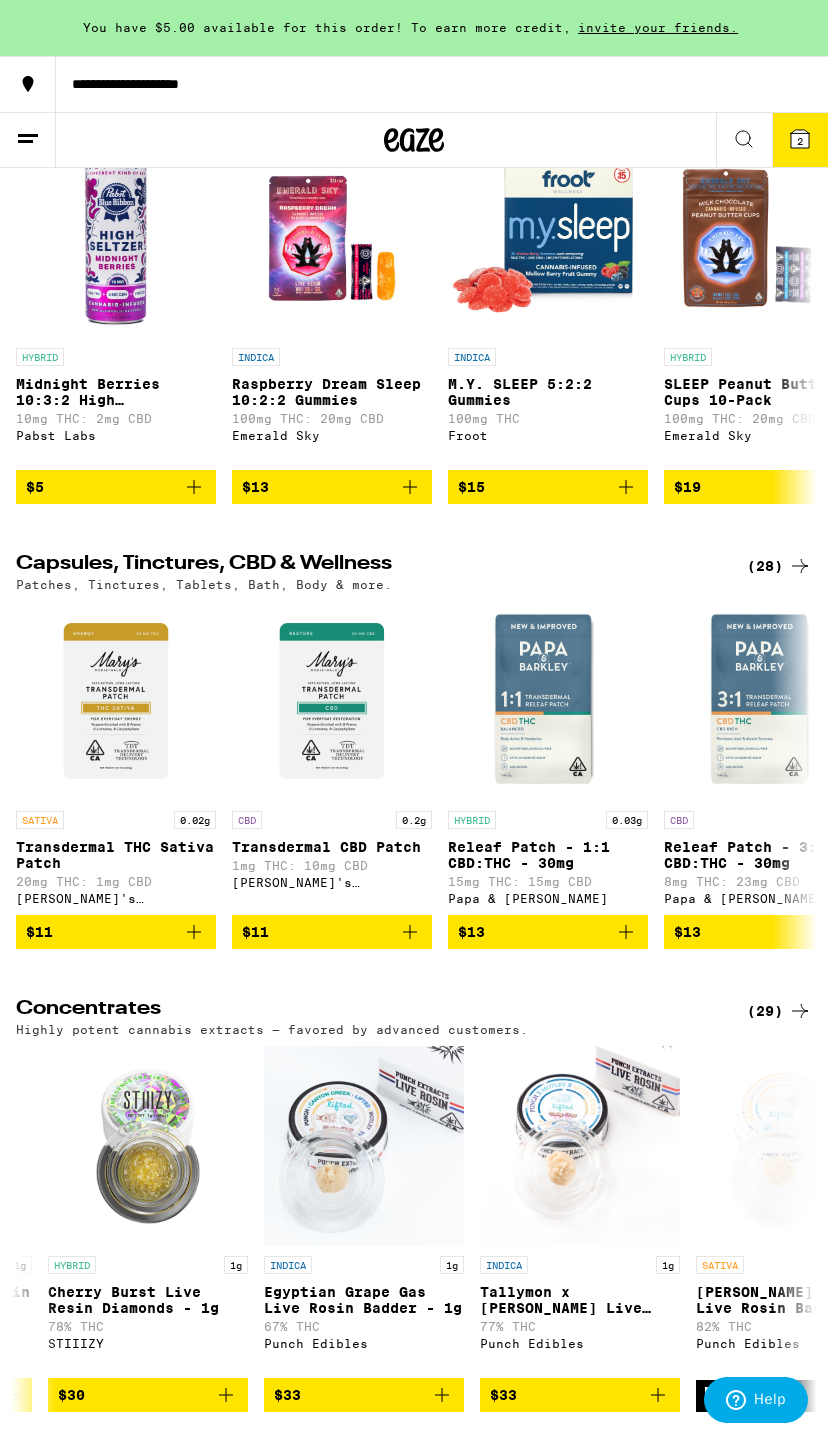 scroll, scrollTop: 0, scrollLeft: 0, axis: both 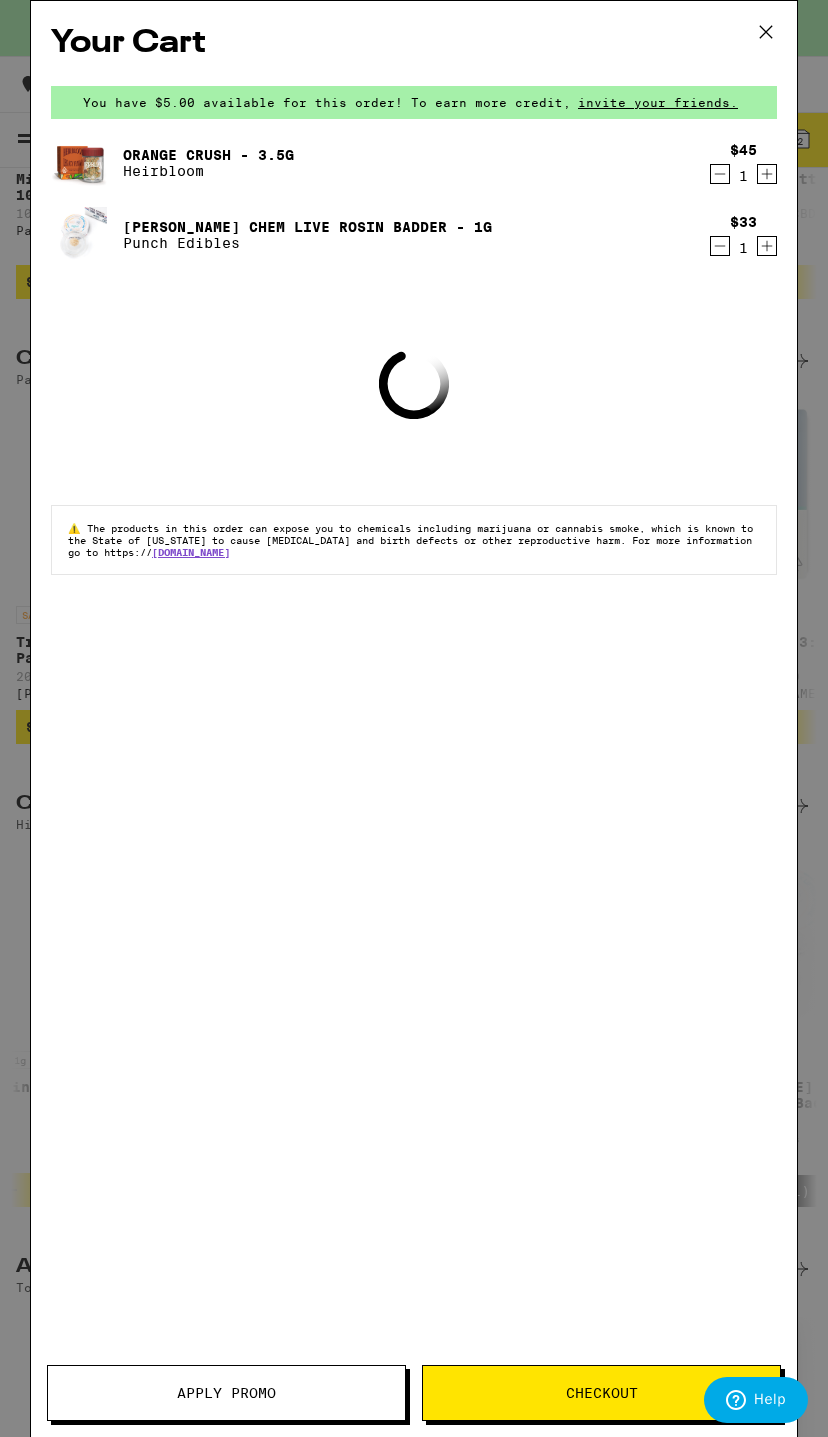 click on "Checkout" at bounding box center [601, 1393] 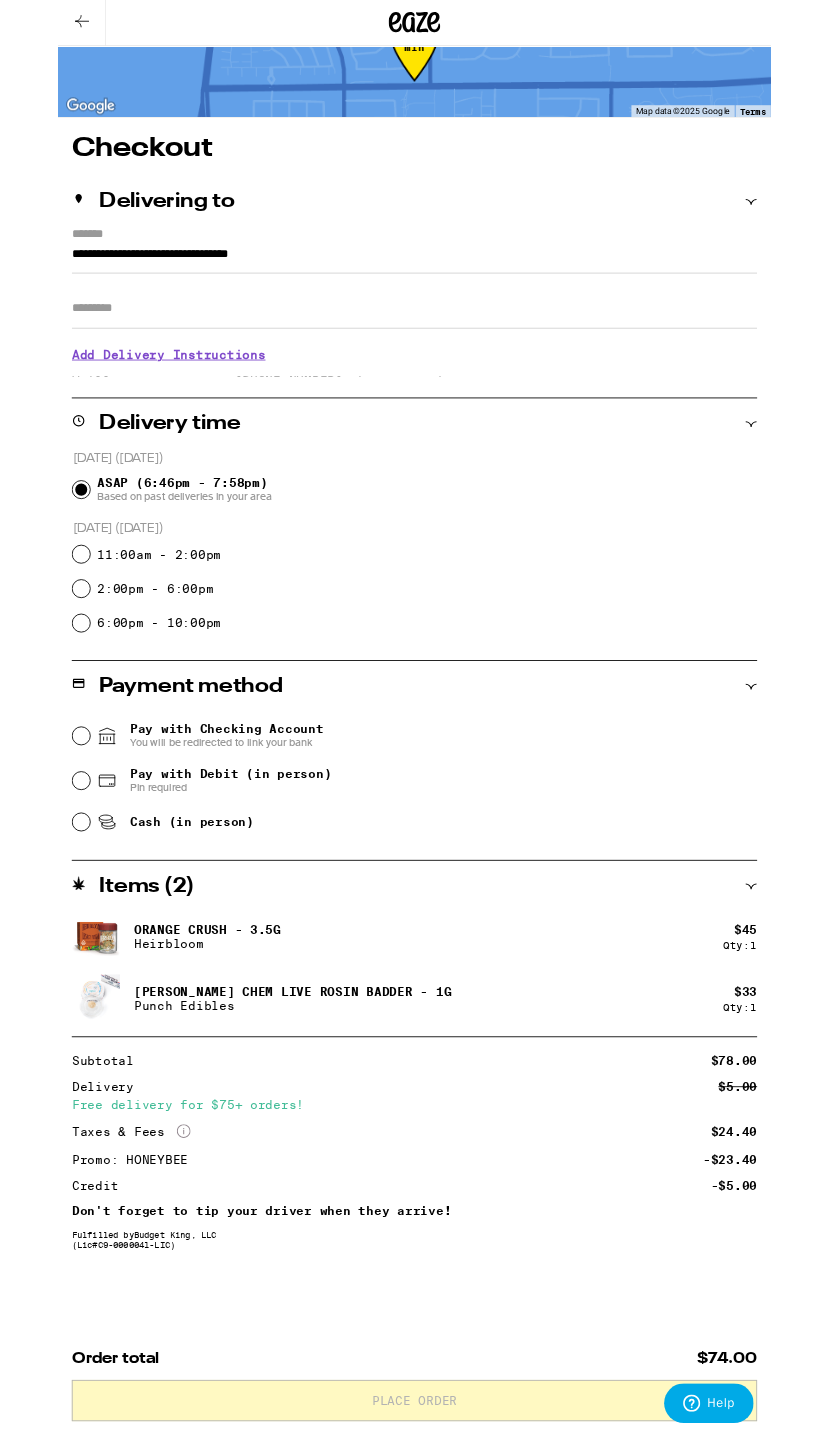 scroll, scrollTop: 103, scrollLeft: 0, axis: vertical 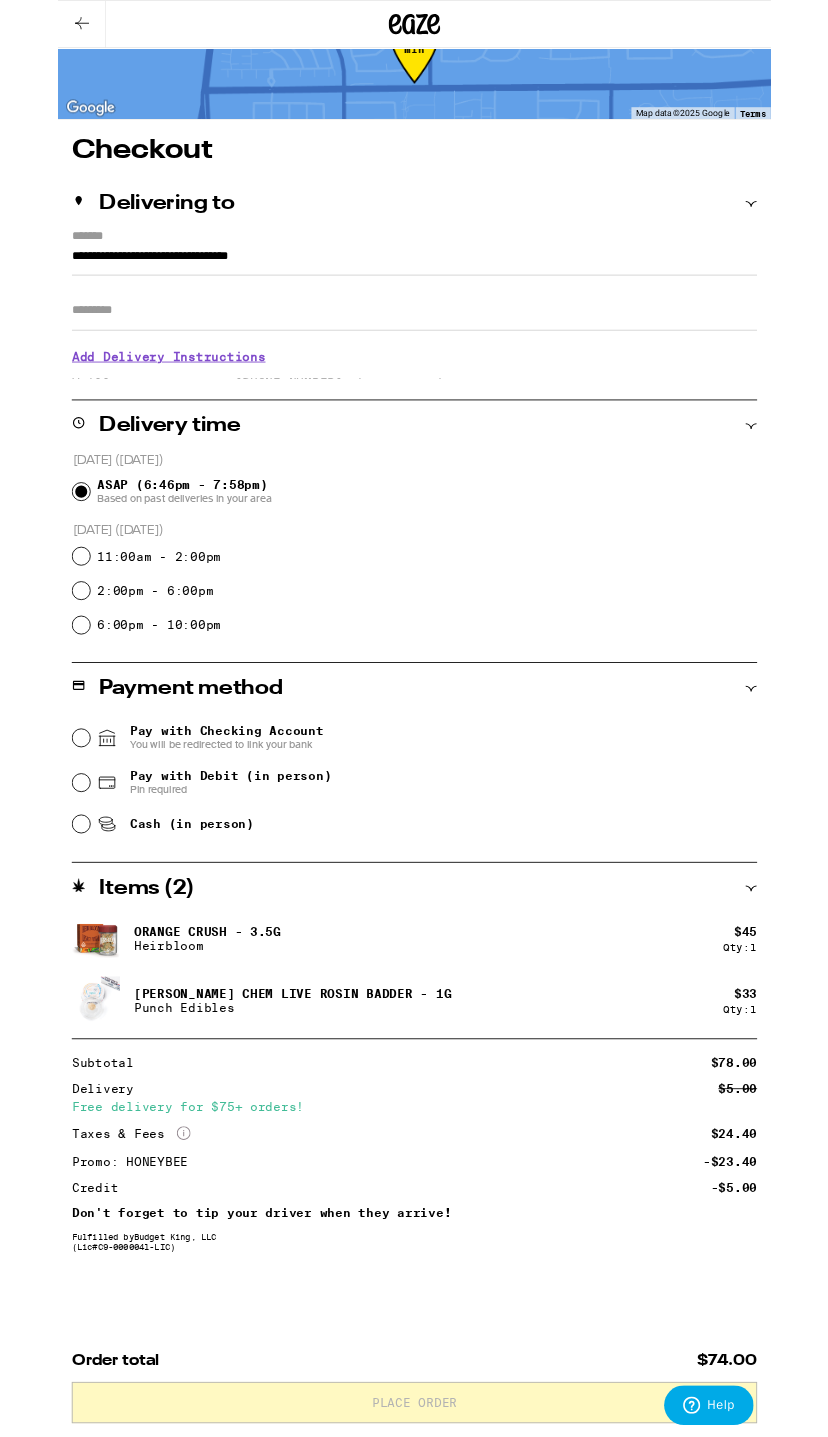 click on "Pin required" at bounding box center (200, 917) 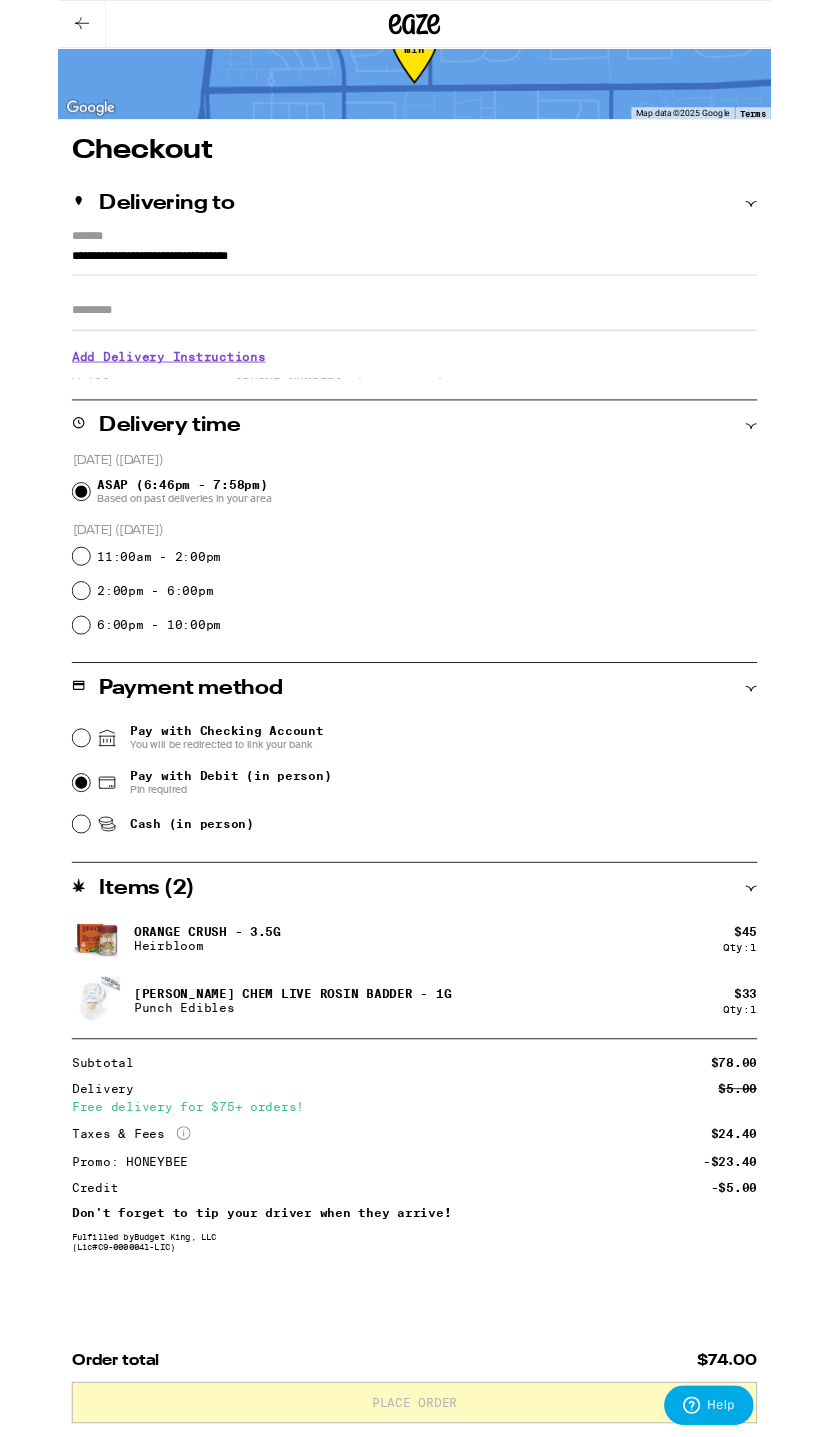 radio on "true" 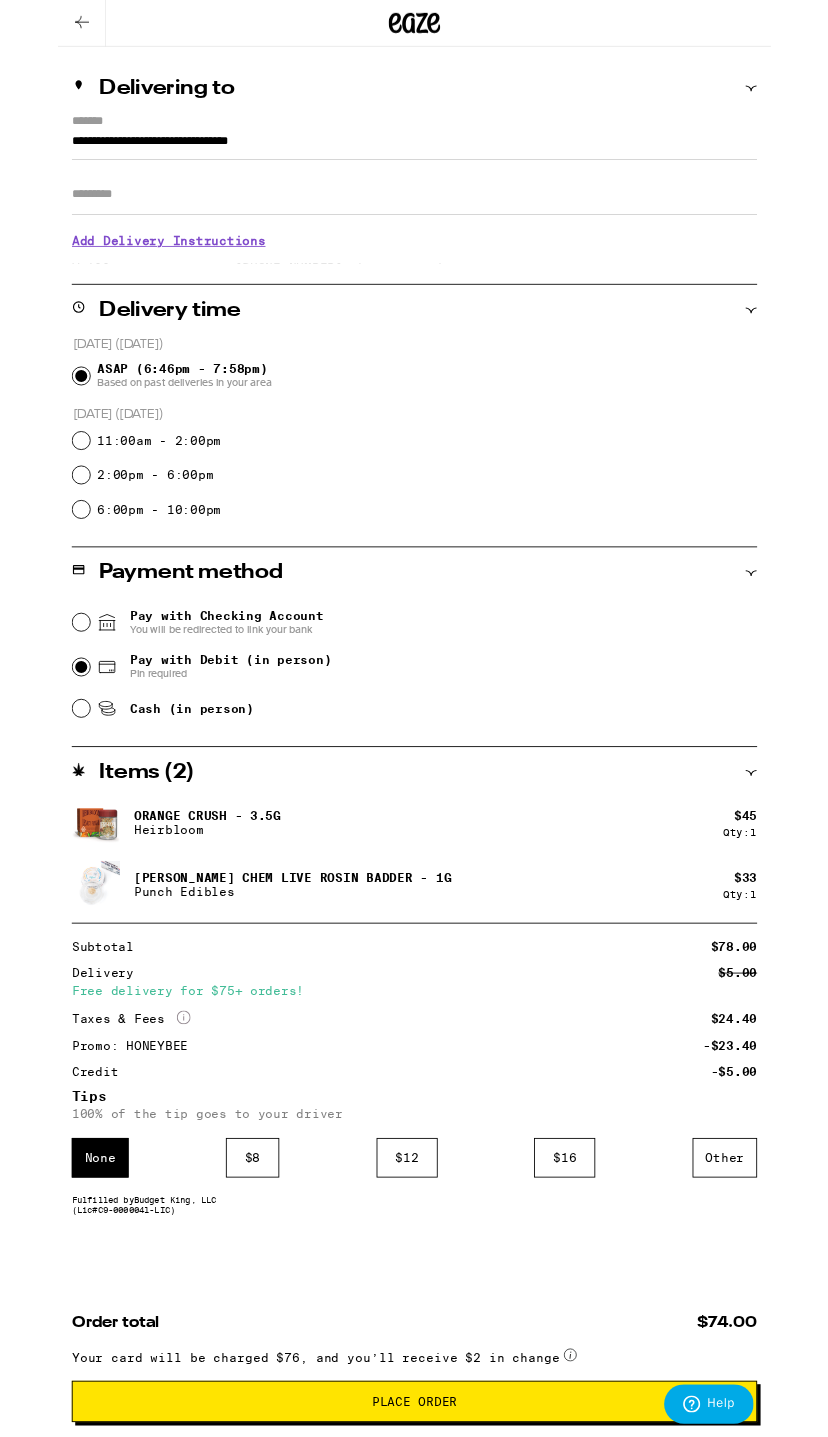 scroll, scrollTop: 240, scrollLeft: 0, axis: vertical 